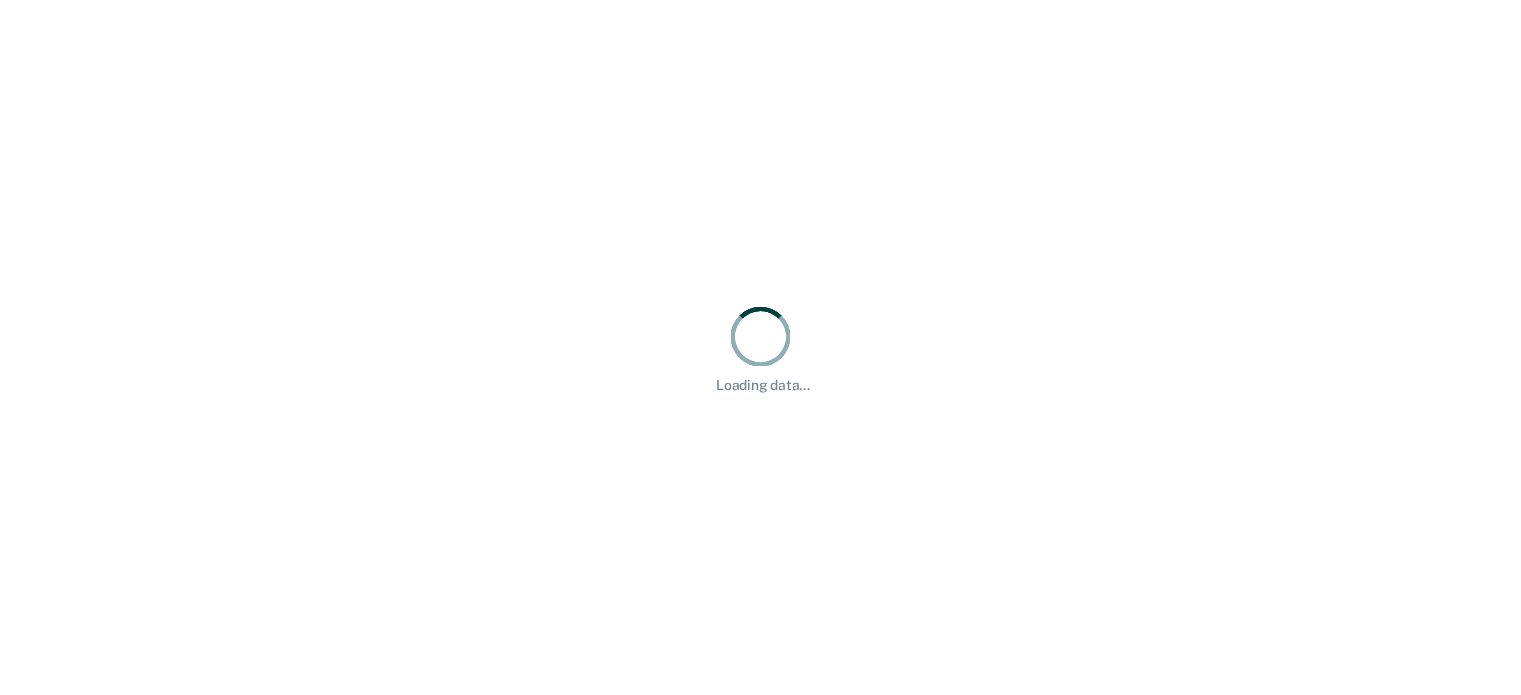 scroll, scrollTop: 0, scrollLeft: 0, axis: both 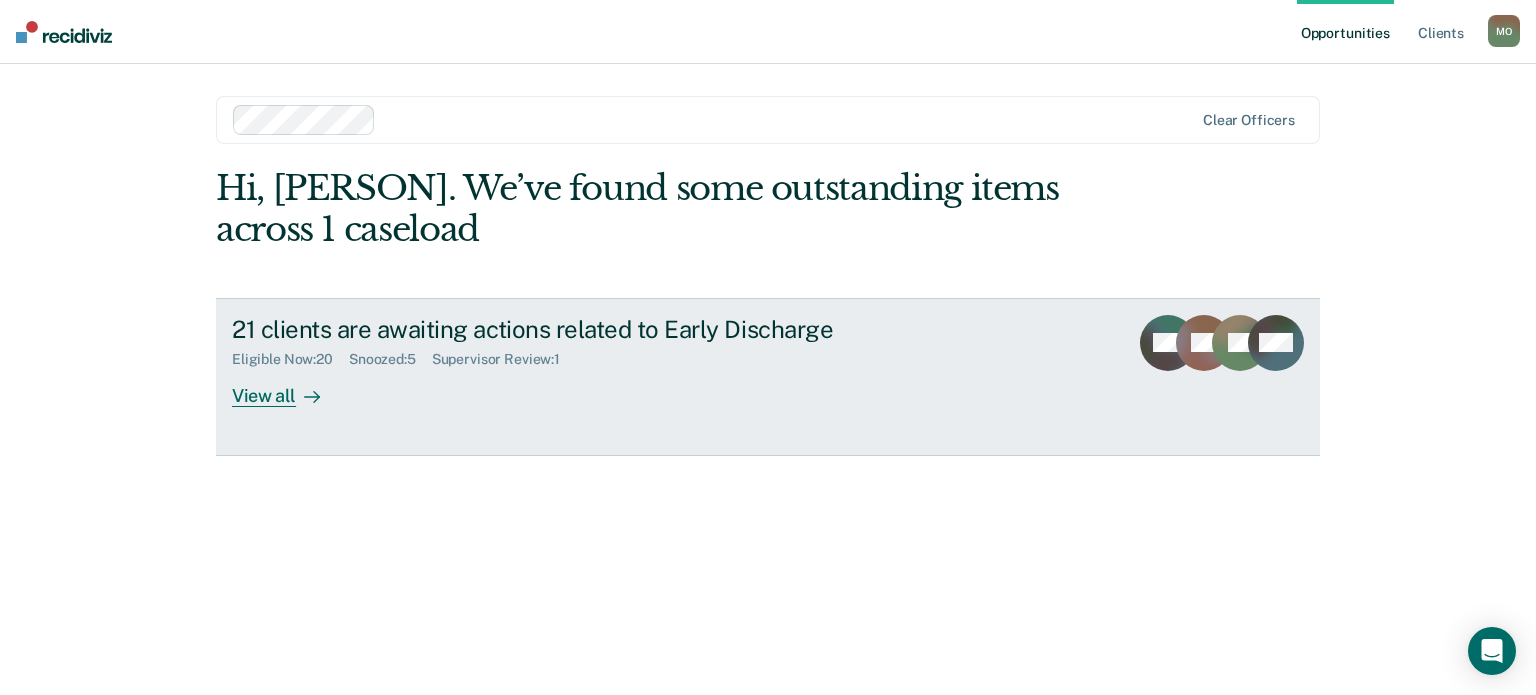 click on "View all" at bounding box center (288, 387) 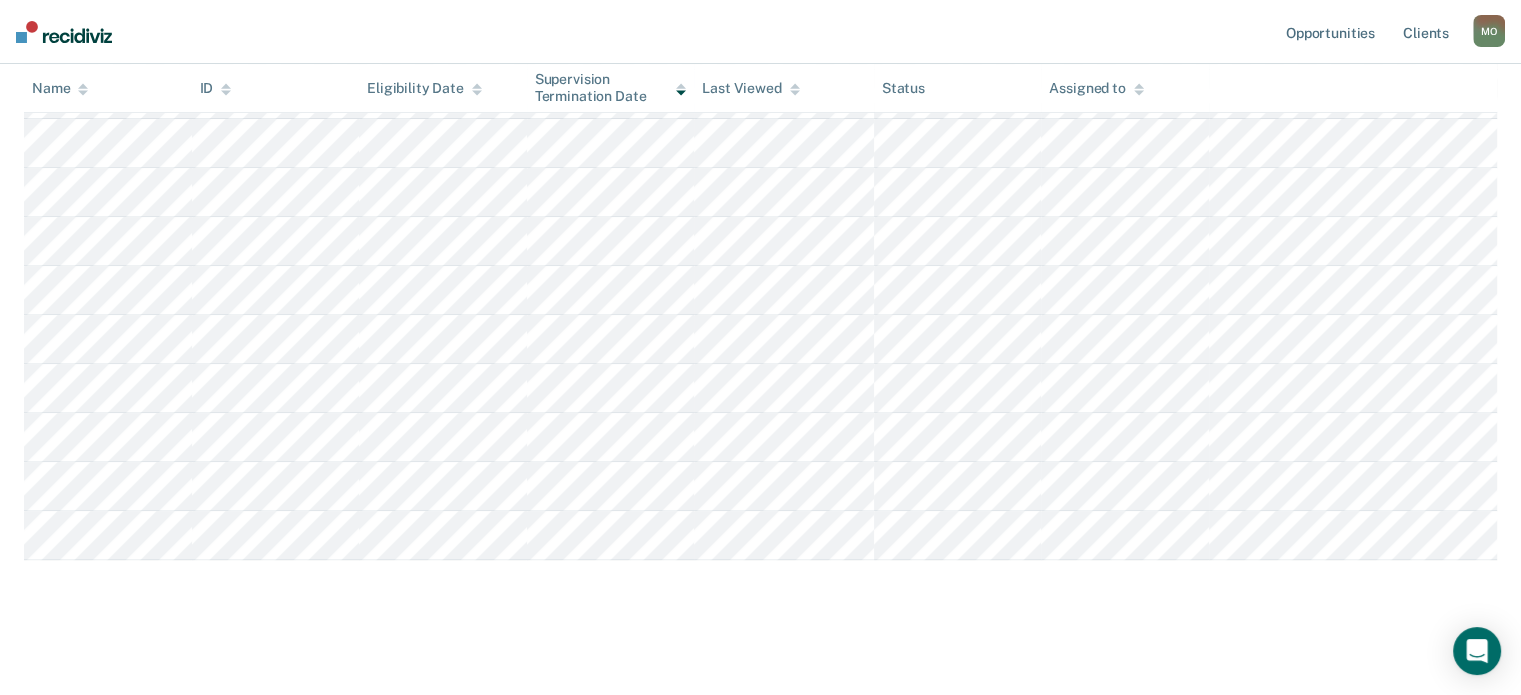 scroll, scrollTop: 803, scrollLeft: 0, axis: vertical 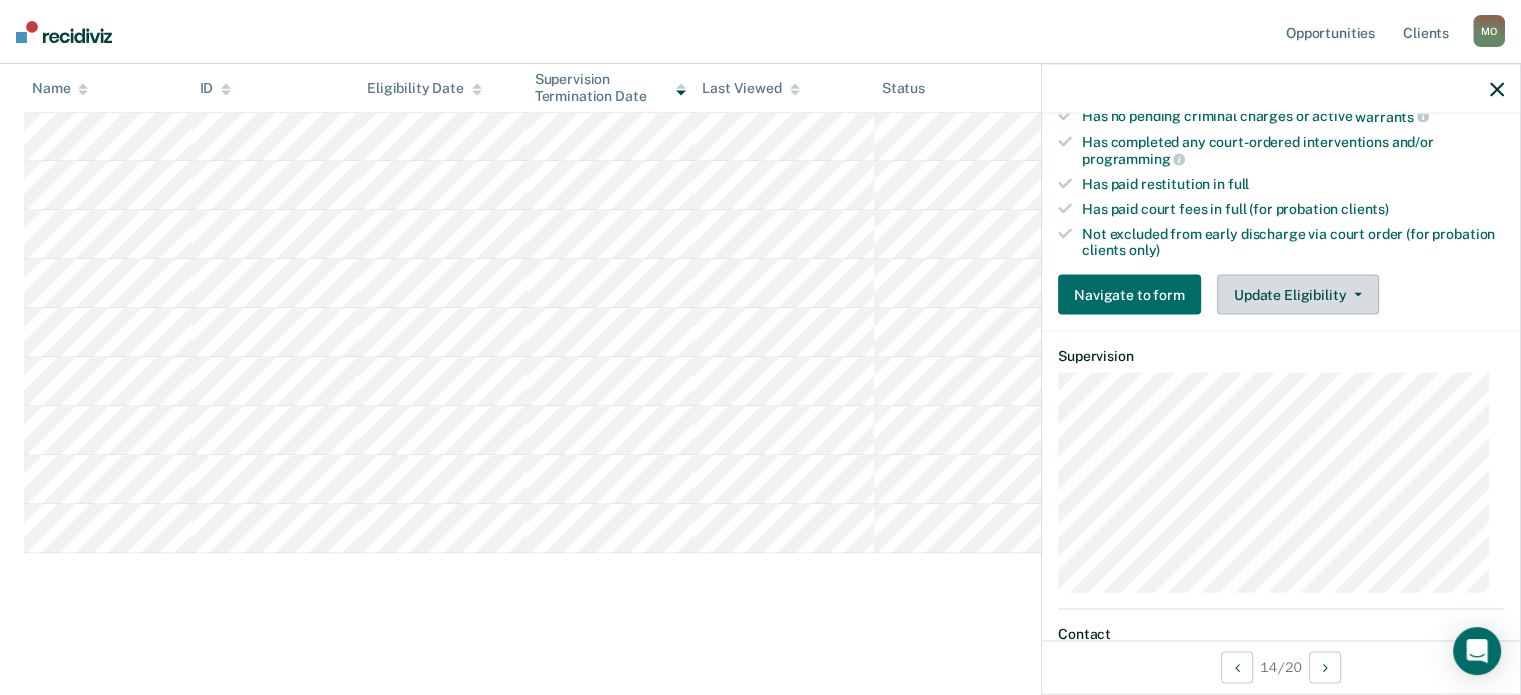 click on "Update Eligibility" at bounding box center [1298, 295] 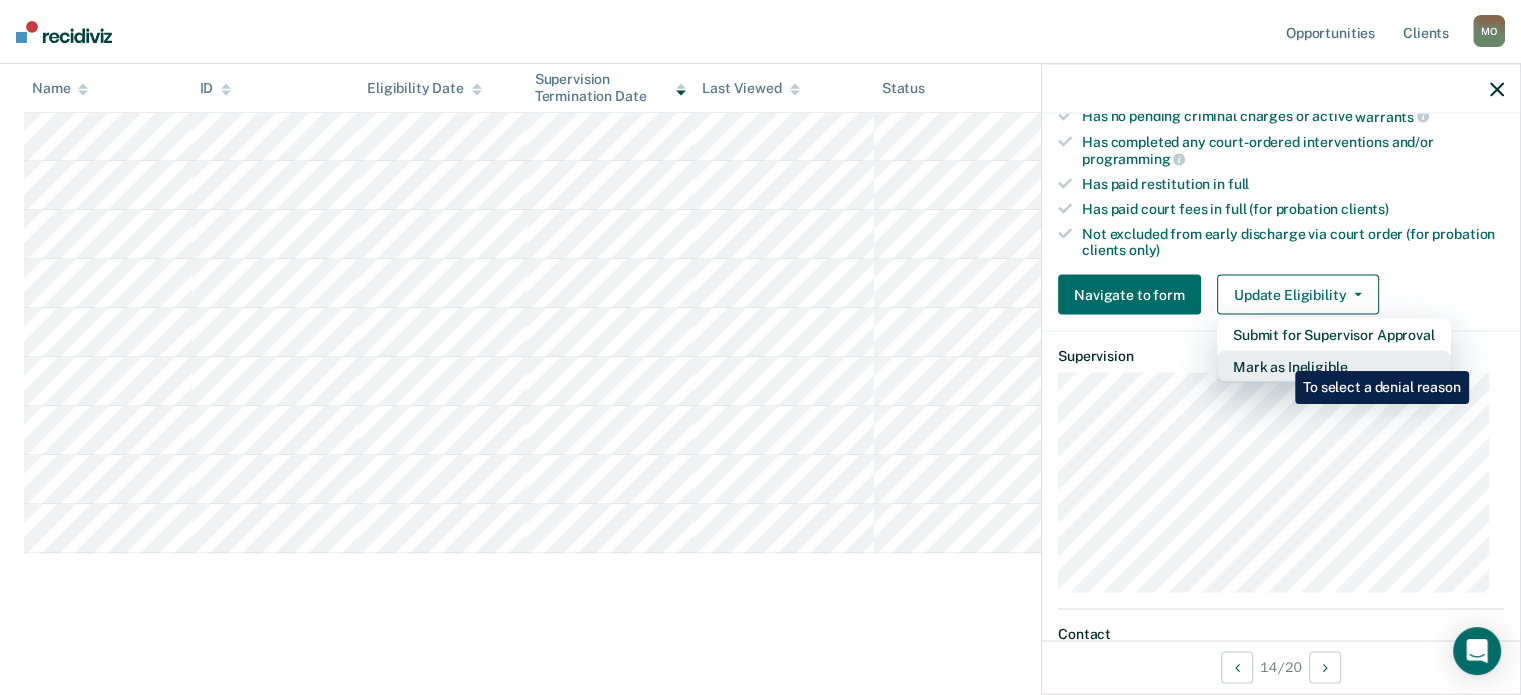 click on "Mark as Ineligible" at bounding box center (1334, 367) 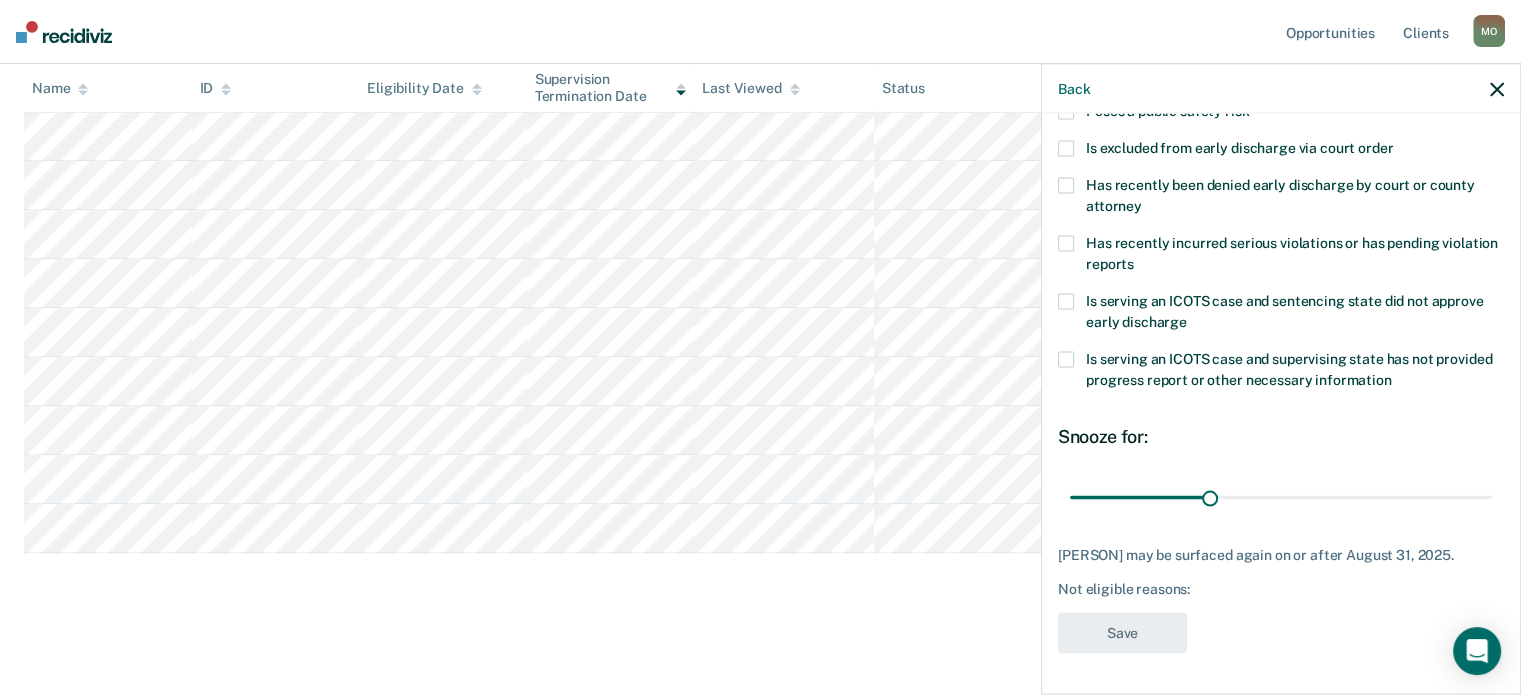 scroll, scrollTop: 324, scrollLeft: 0, axis: vertical 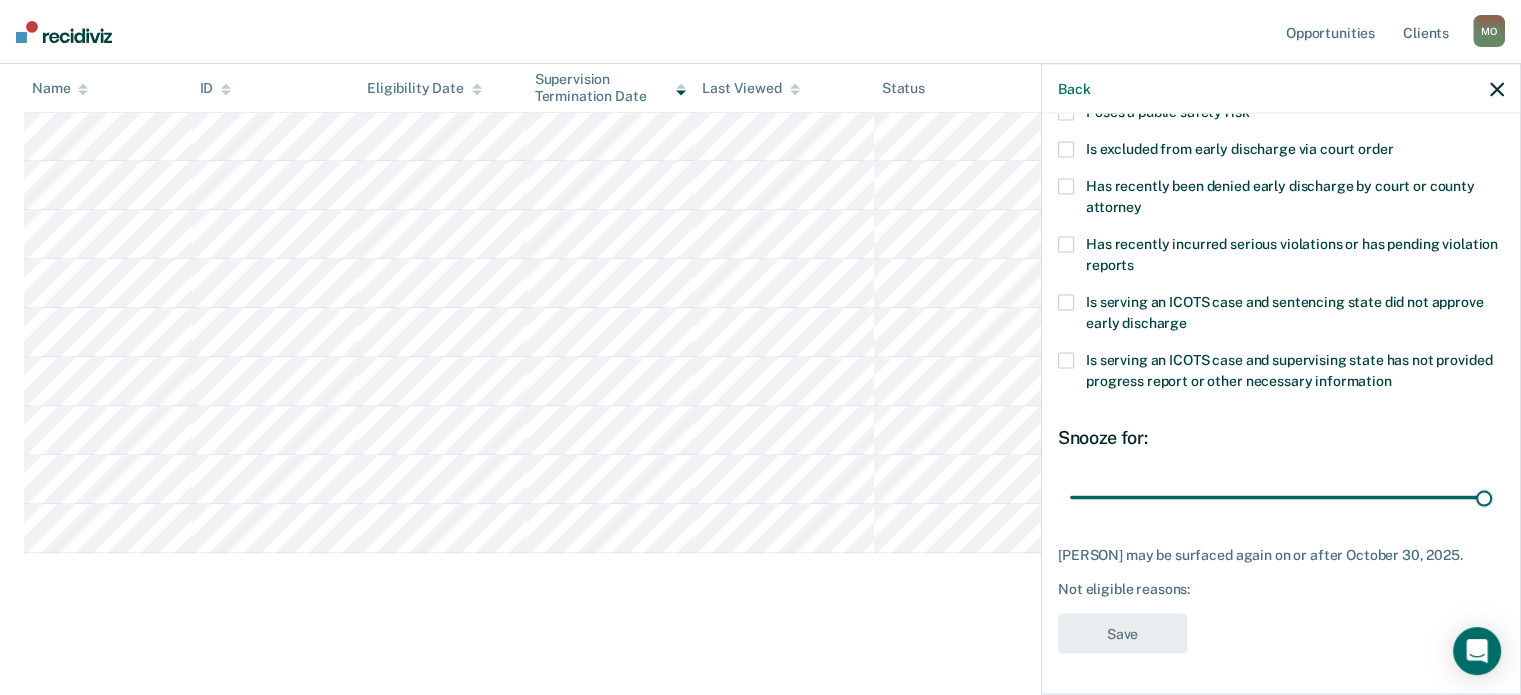 drag, startPoint x: 1202, startPoint y: 480, endPoint x: 1508, endPoint y: 482, distance: 306.00653 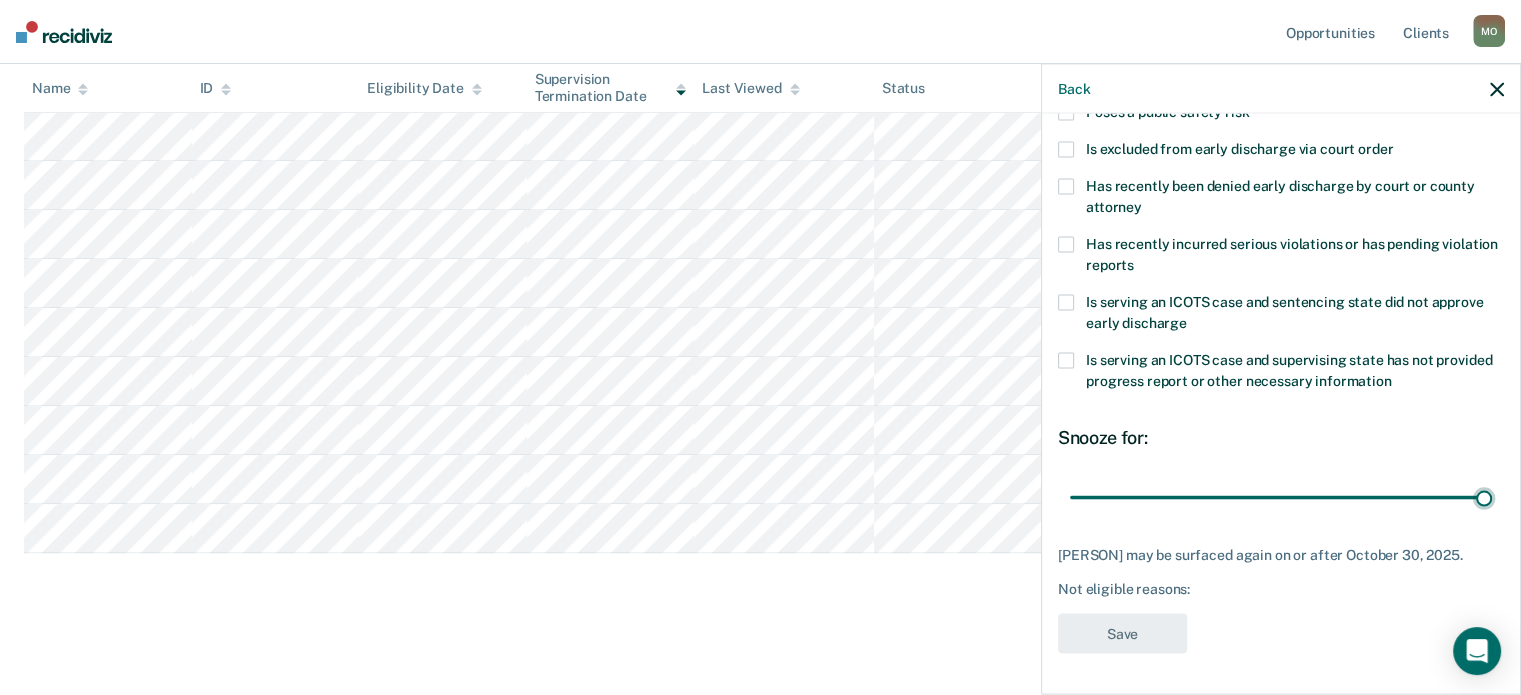 type on "90" 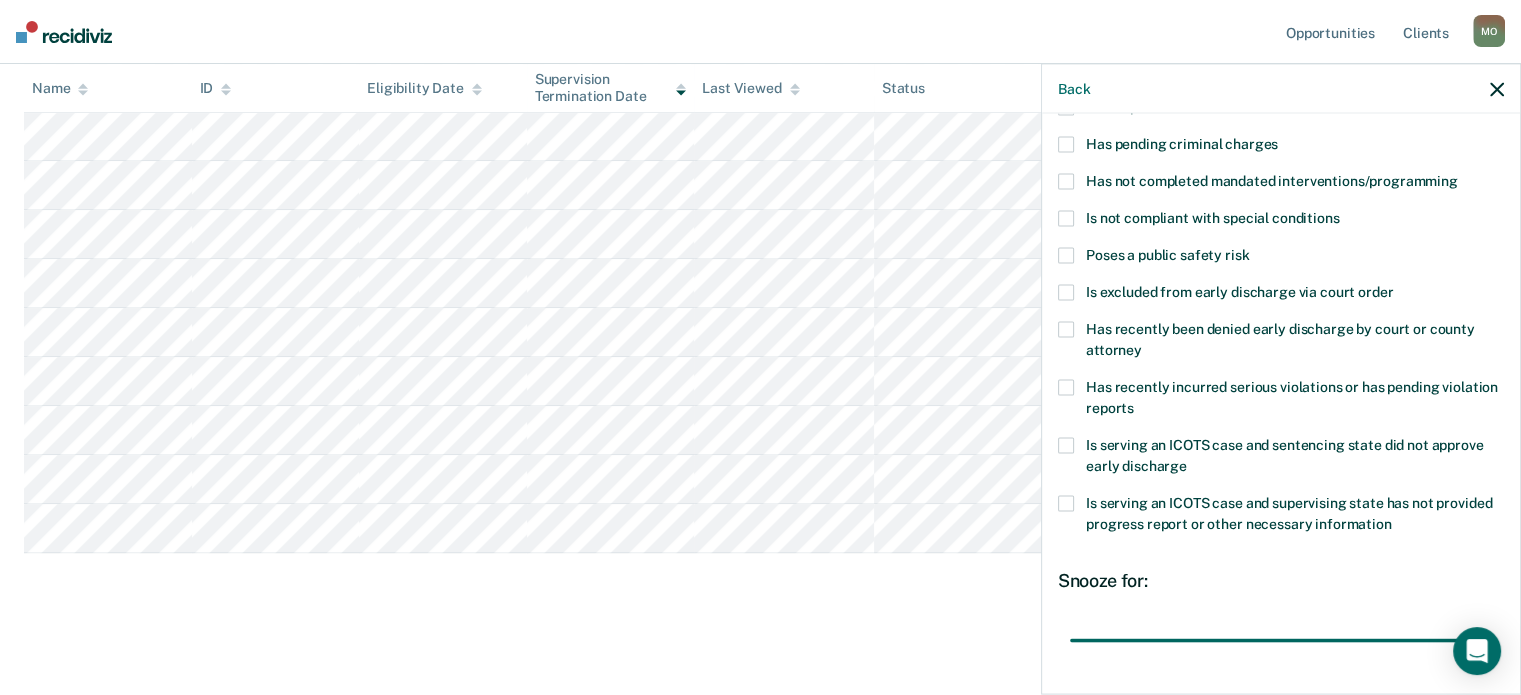 scroll, scrollTop: 154, scrollLeft: 0, axis: vertical 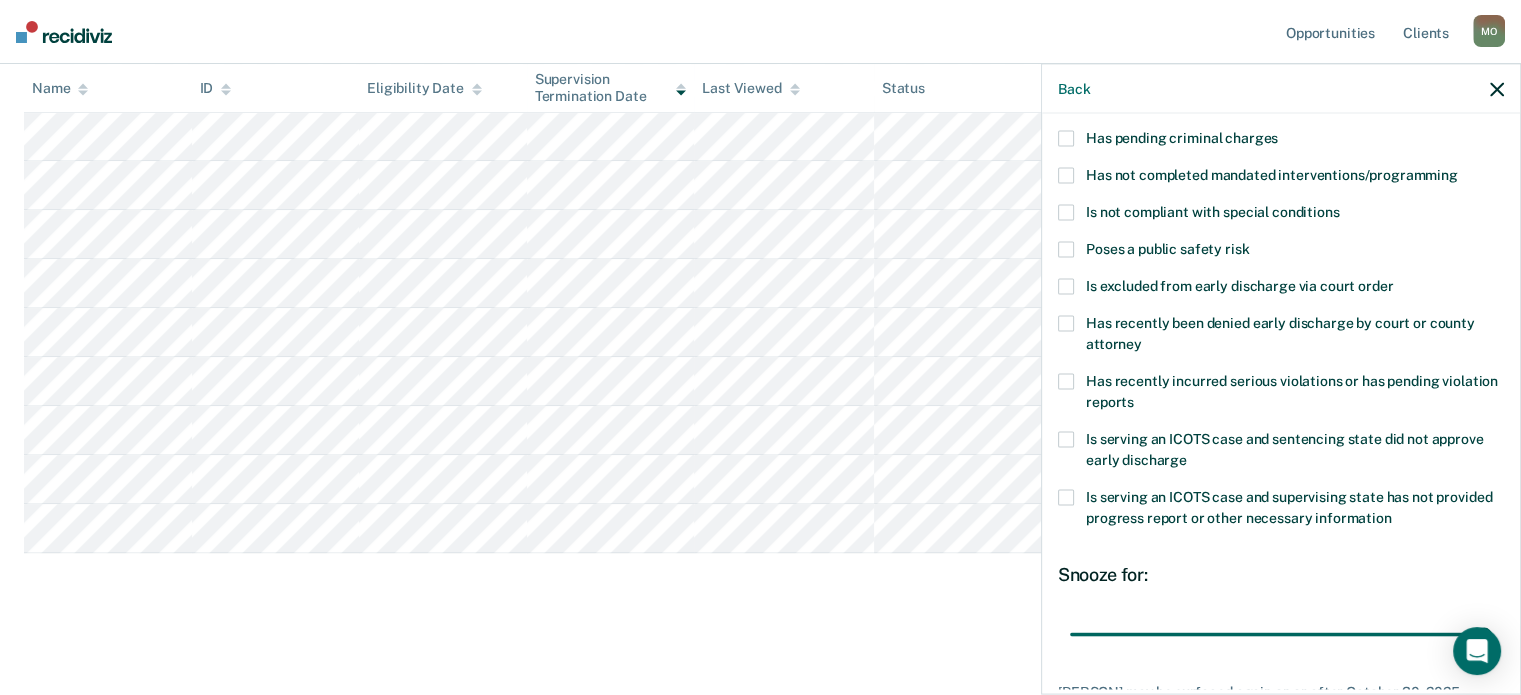 click on "Is excluded from early discharge via court order" at bounding box center [1239, 285] 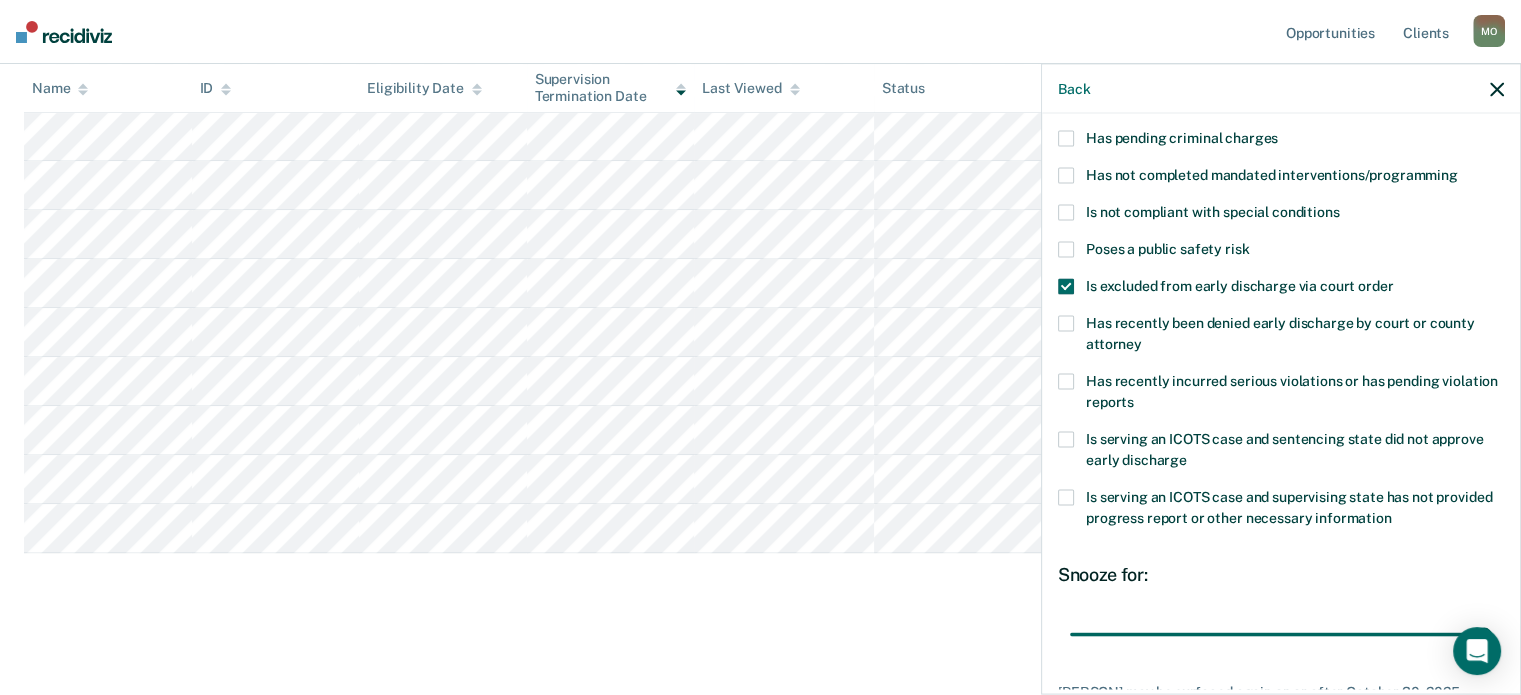 click on "Is excluded from early discharge via court order" at bounding box center [1281, 296] 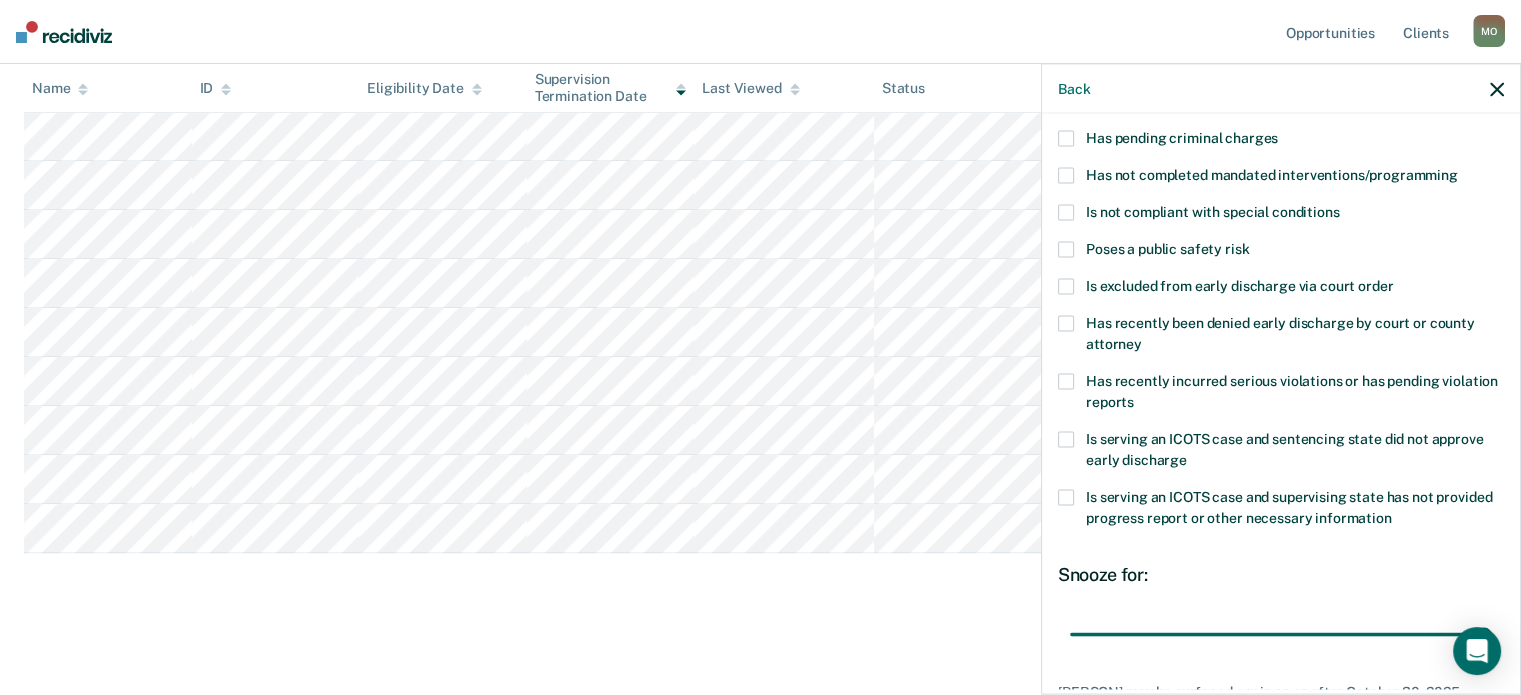 click on "Has recently been denied early discharge by court or county attorney" at bounding box center (1281, 336) 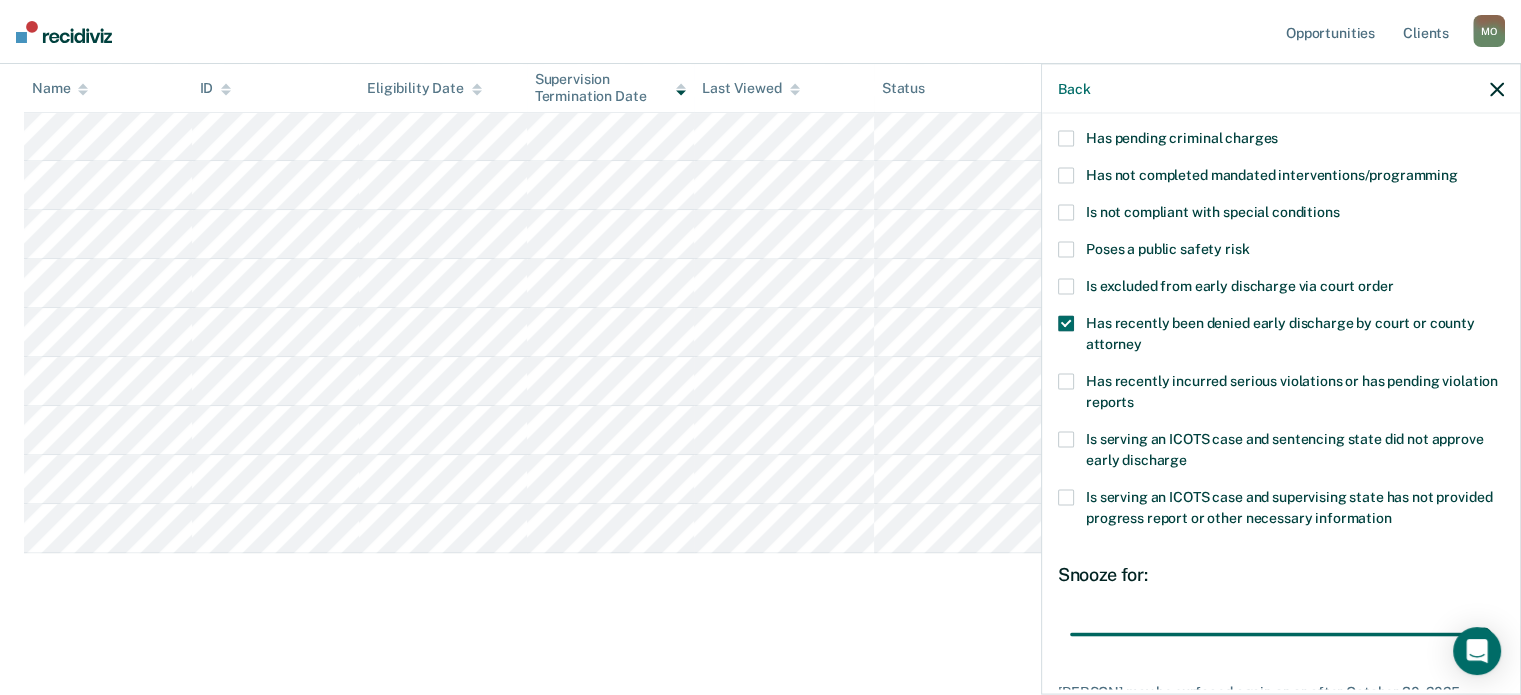 scroll, scrollTop: 324, scrollLeft: 0, axis: vertical 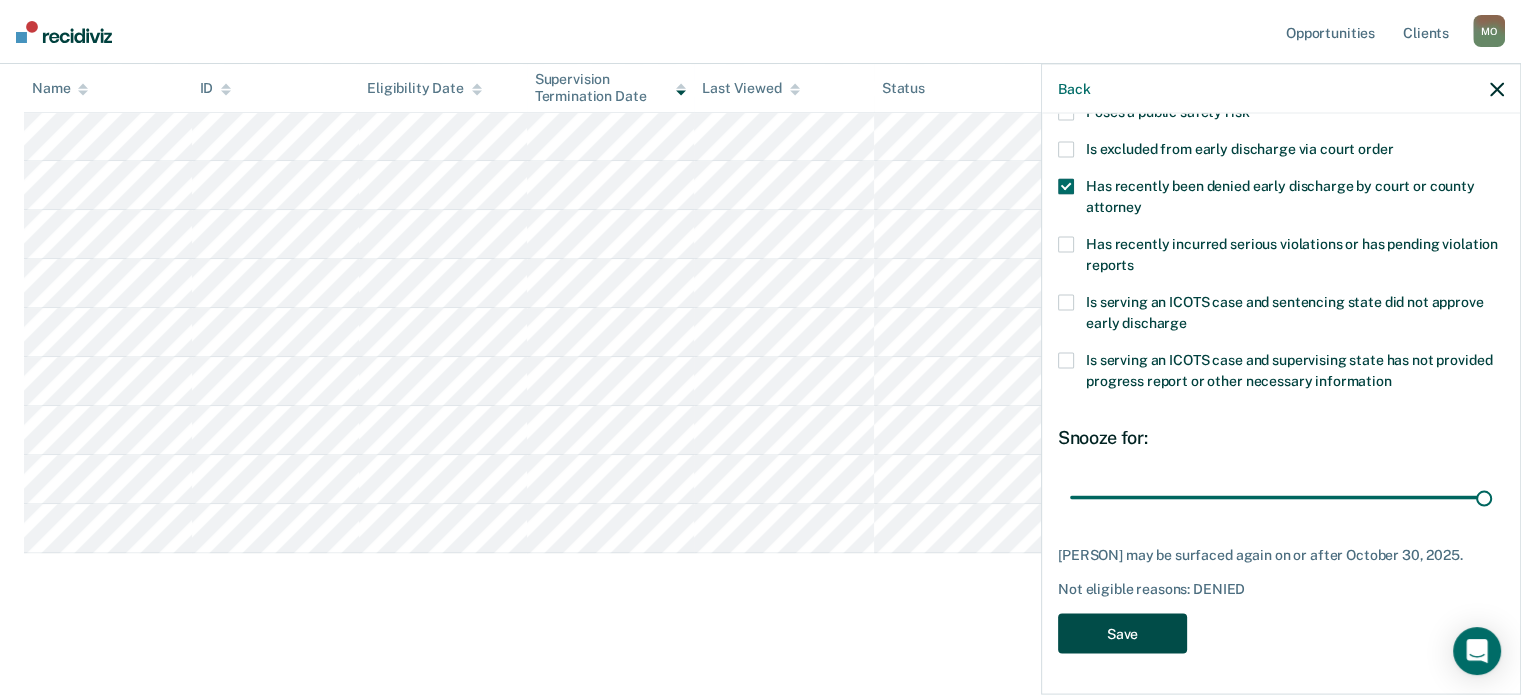 click on "Save" at bounding box center (1122, 633) 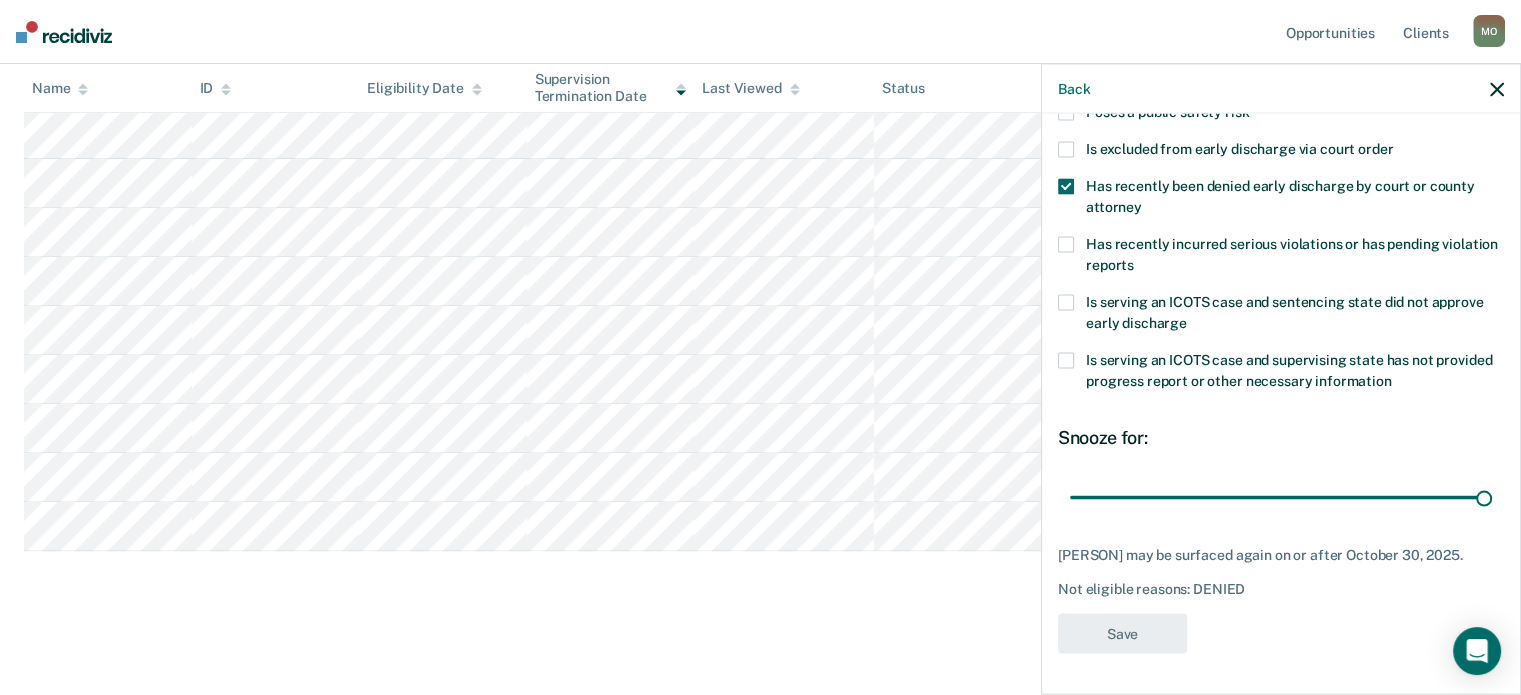 scroll, scrollTop: 166, scrollLeft: 0, axis: vertical 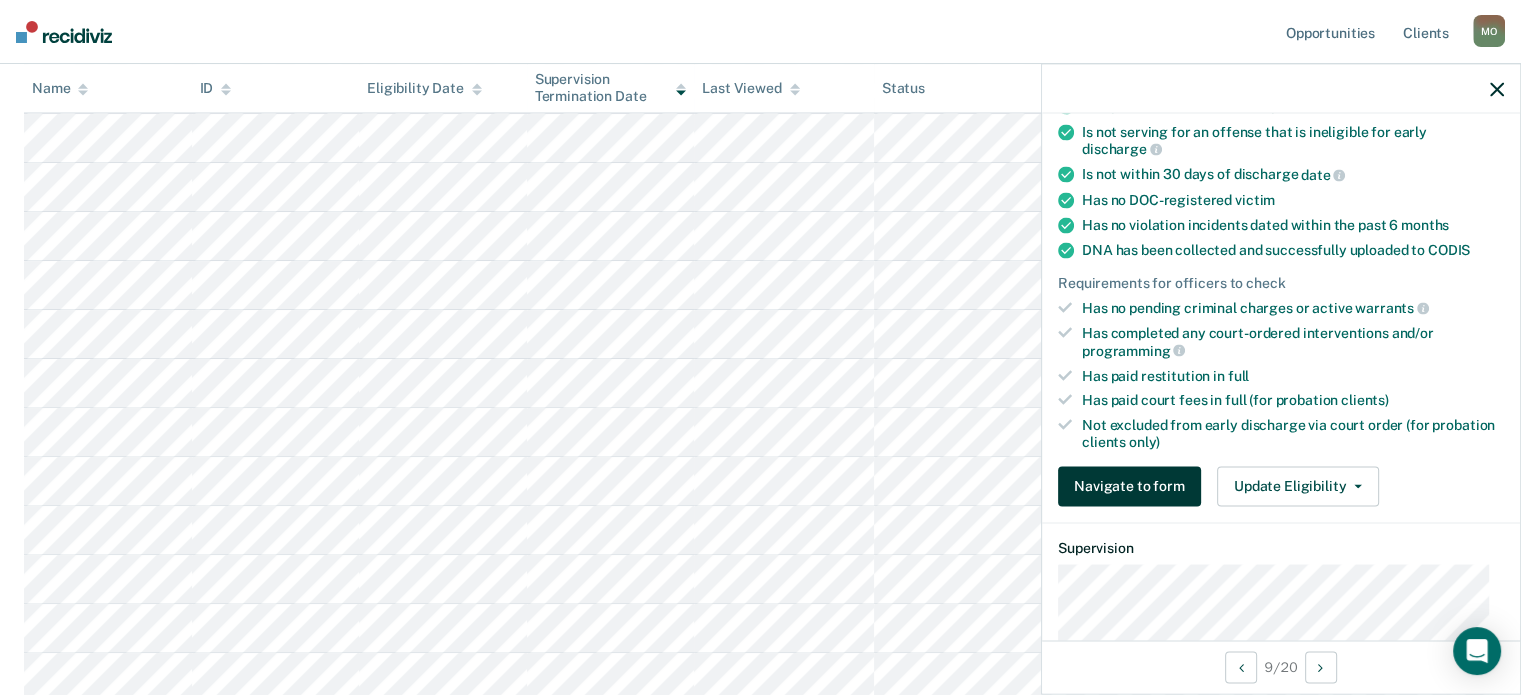 click on "Navigate to form" at bounding box center [1129, 486] 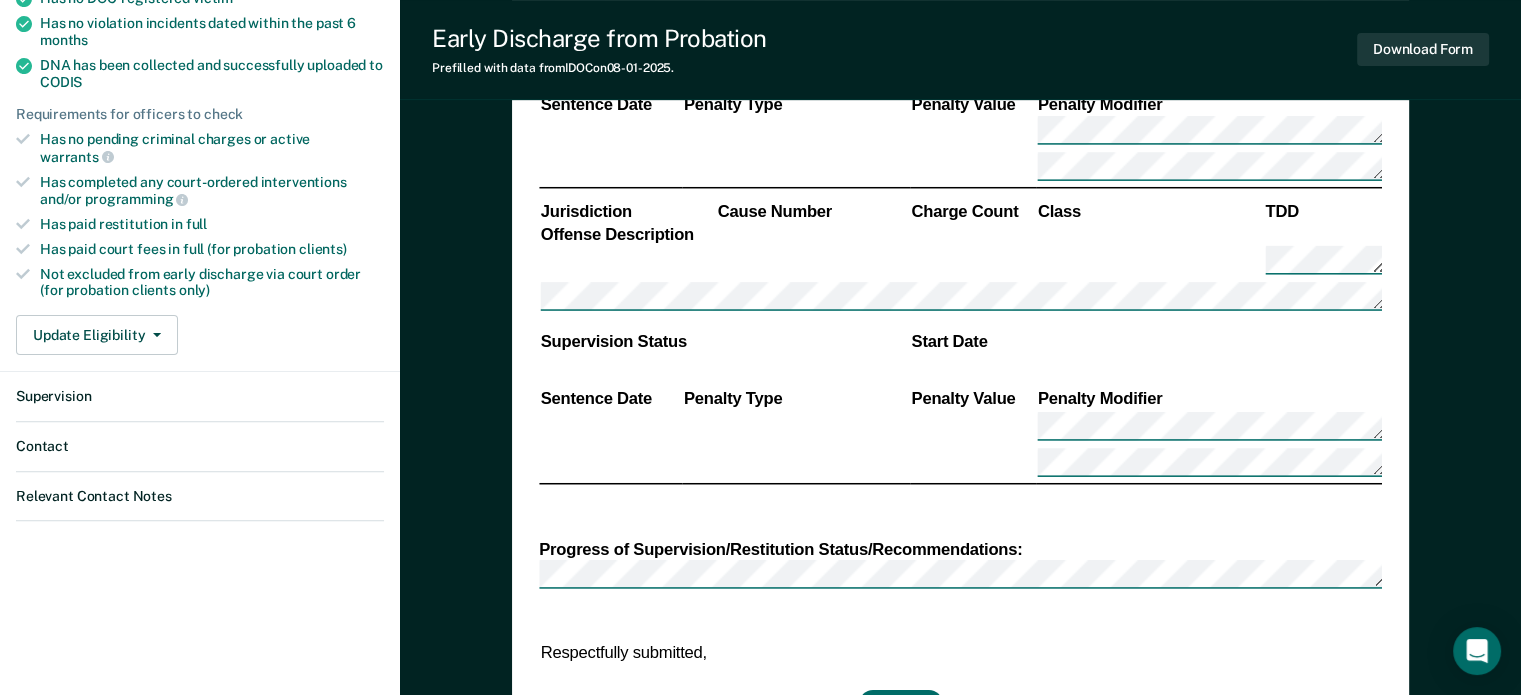 scroll, scrollTop: 0, scrollLeft: 0, axis: both 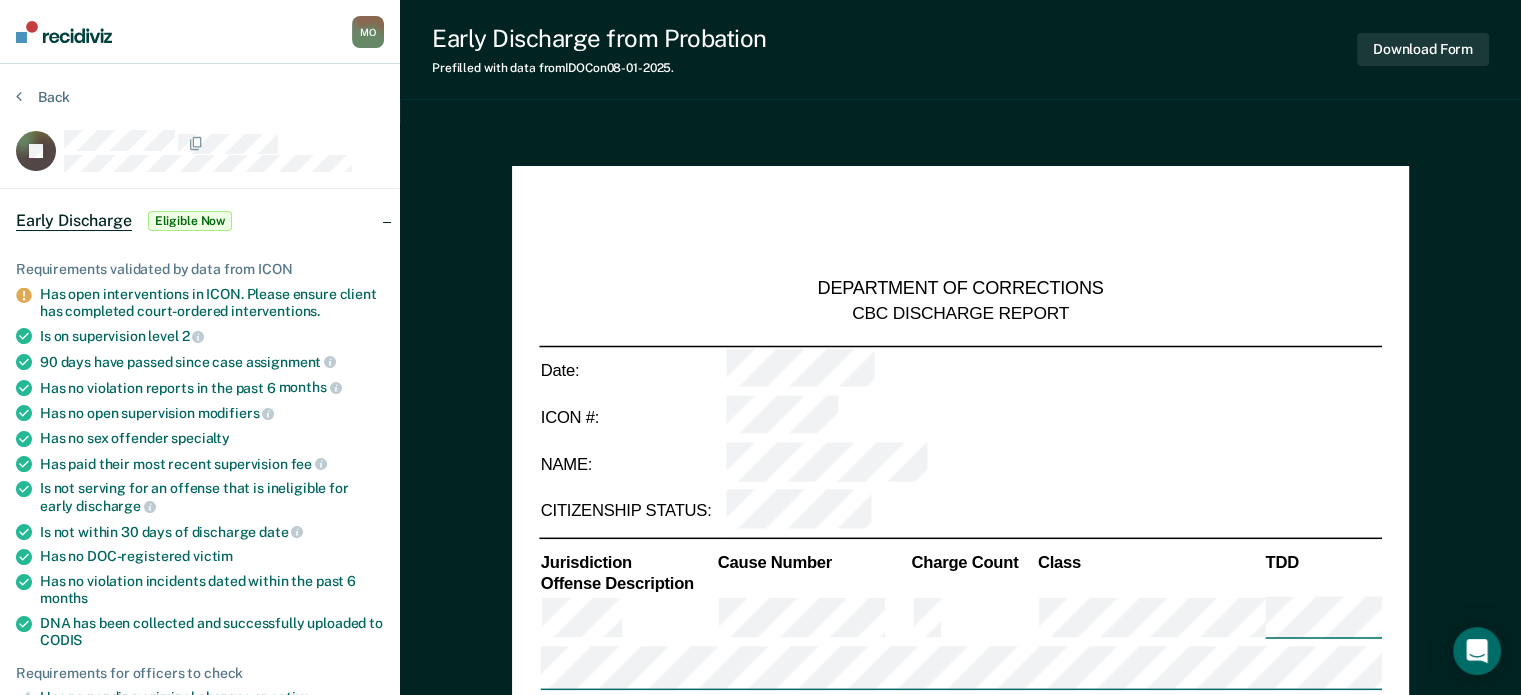 type on "x" 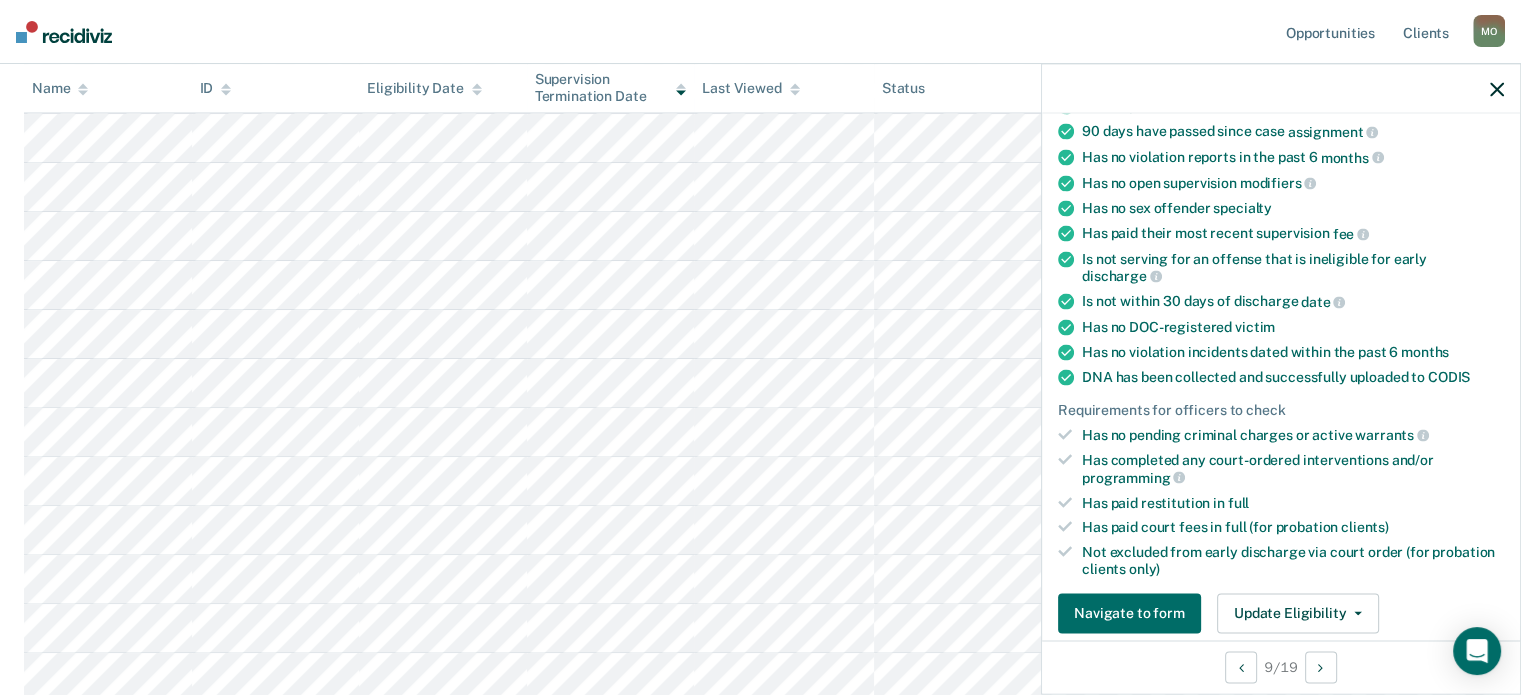 scroll, scrollTop: 244, scrollLeft: 0, axis: vertical 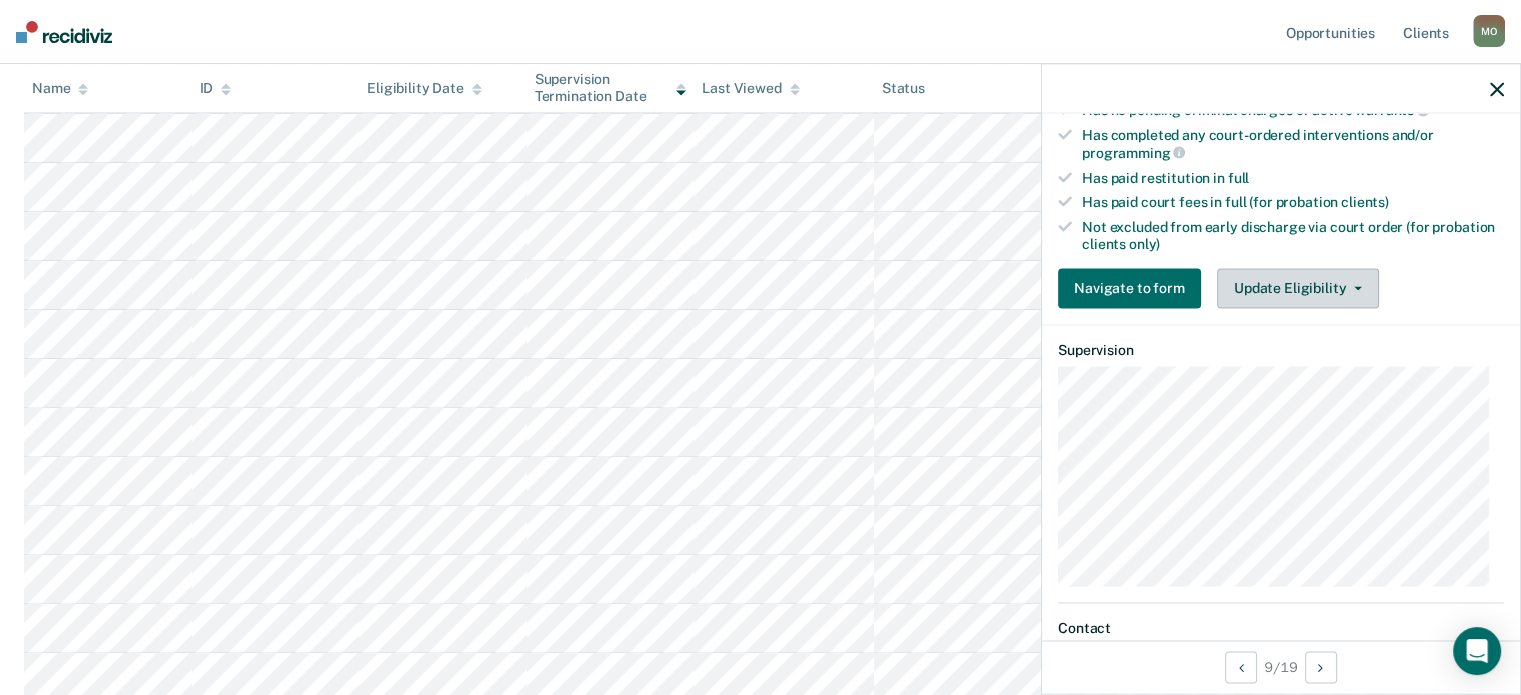 click on "Update Eligibility" at bounding box center [1298, 288] 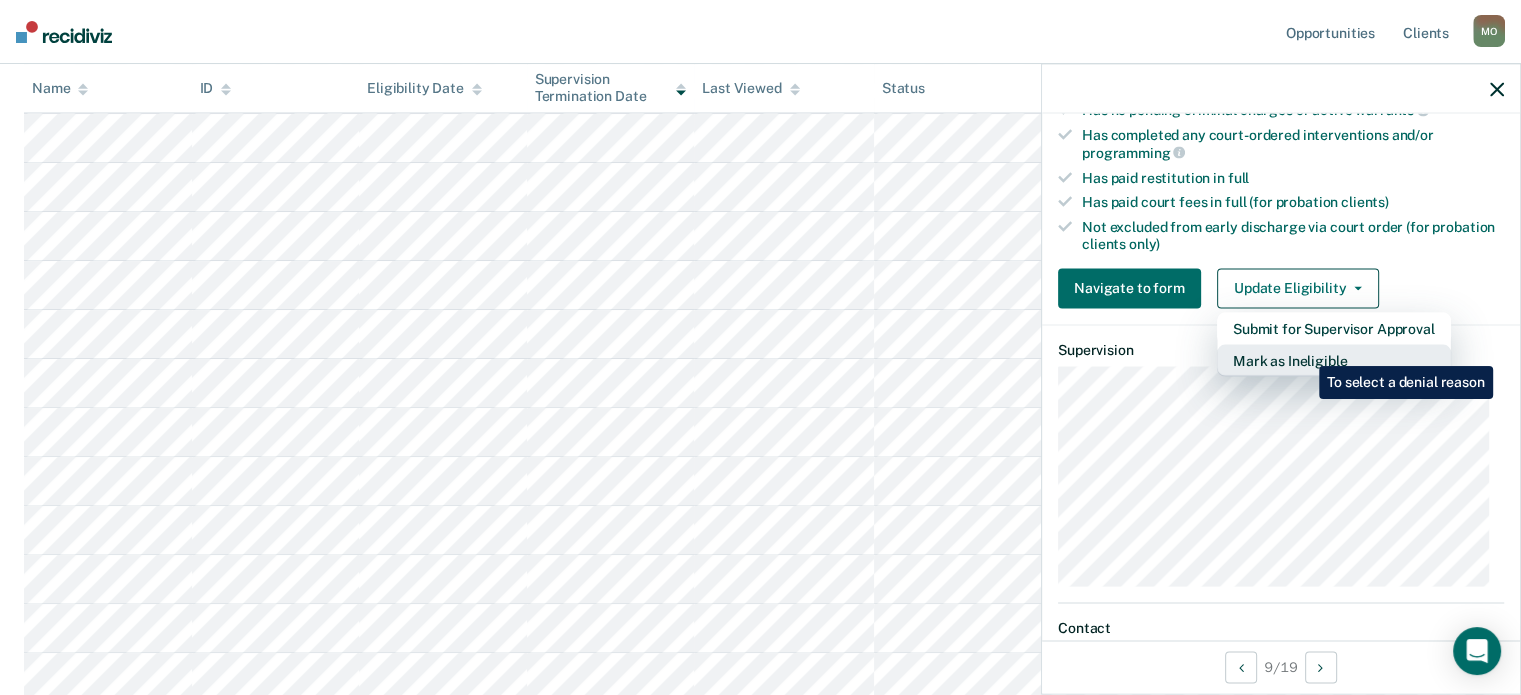 click on "Mark as Ineligible" at bounding box center (1334, 360) 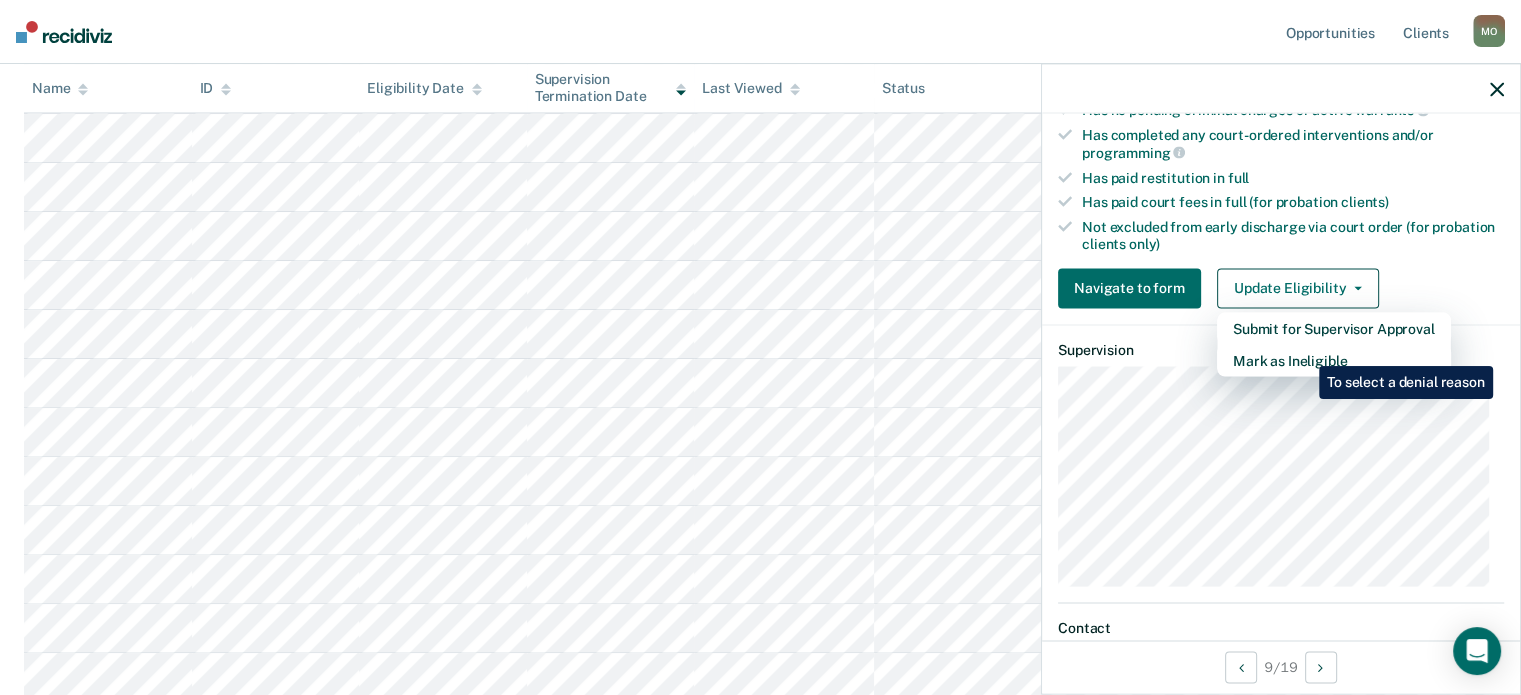 scroll, scrollTop: 307, scrollLeft: 0, axis: vertical 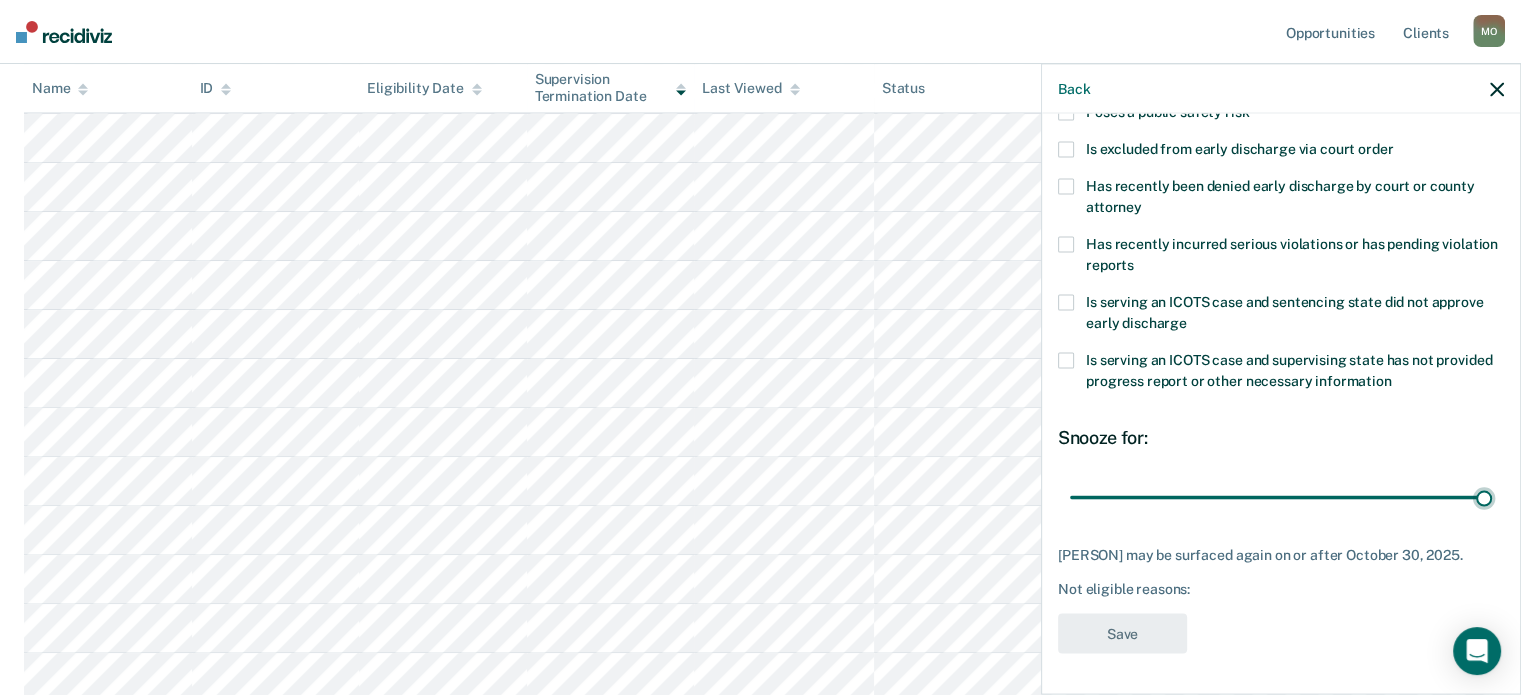 drag, startPoint x: 1201, startPoint y: 497, endPoint x: 1512, endPoint y: 490, distance: 311.07877 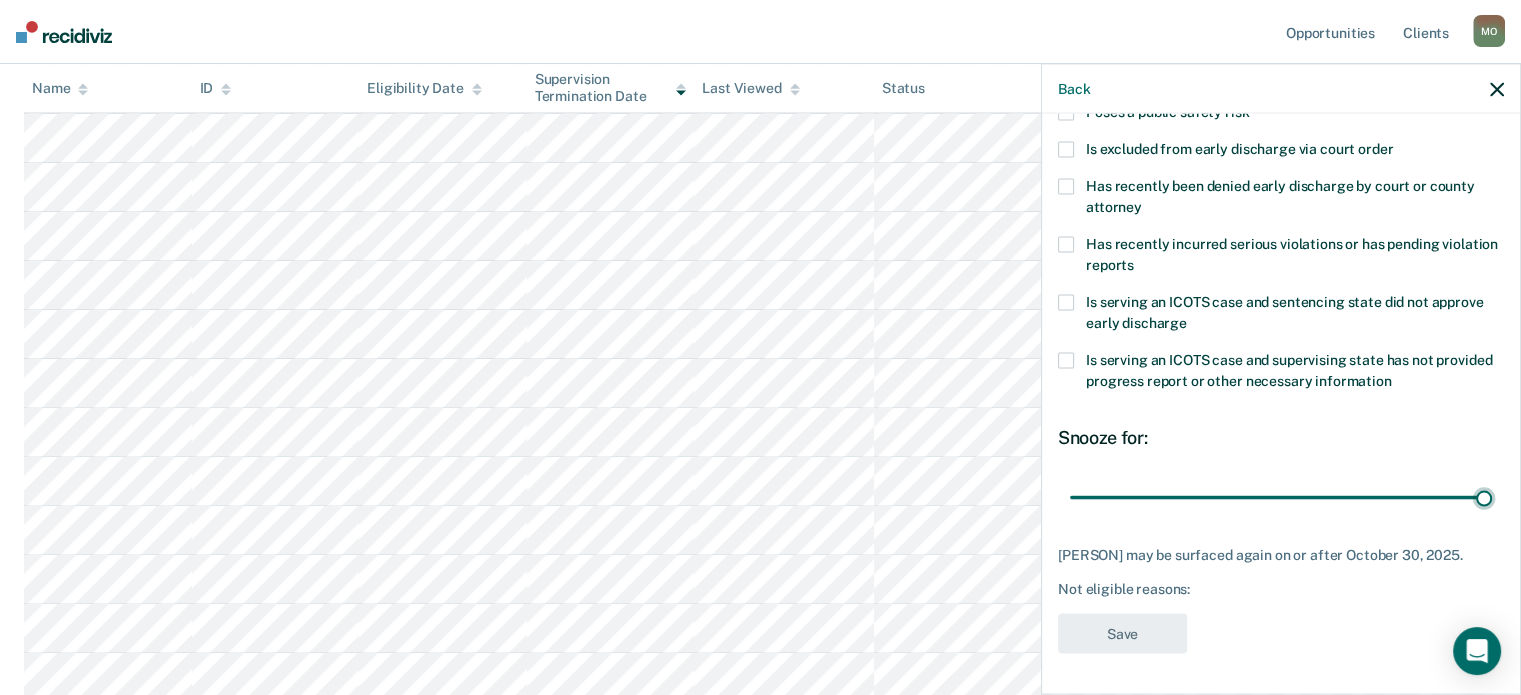 click at bounding box center (1281, 497) 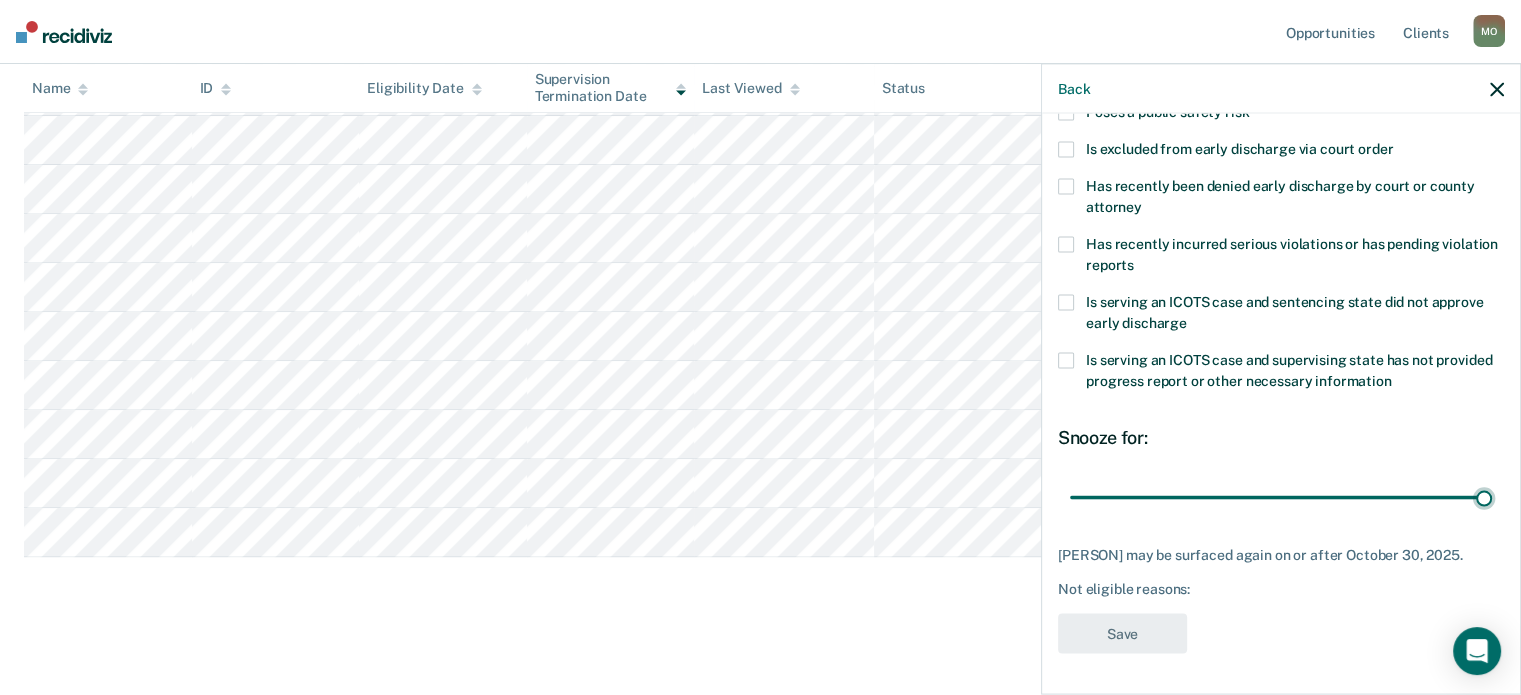 scroll, scrollTop: 754, scrollLeft: 0, axis: vertical 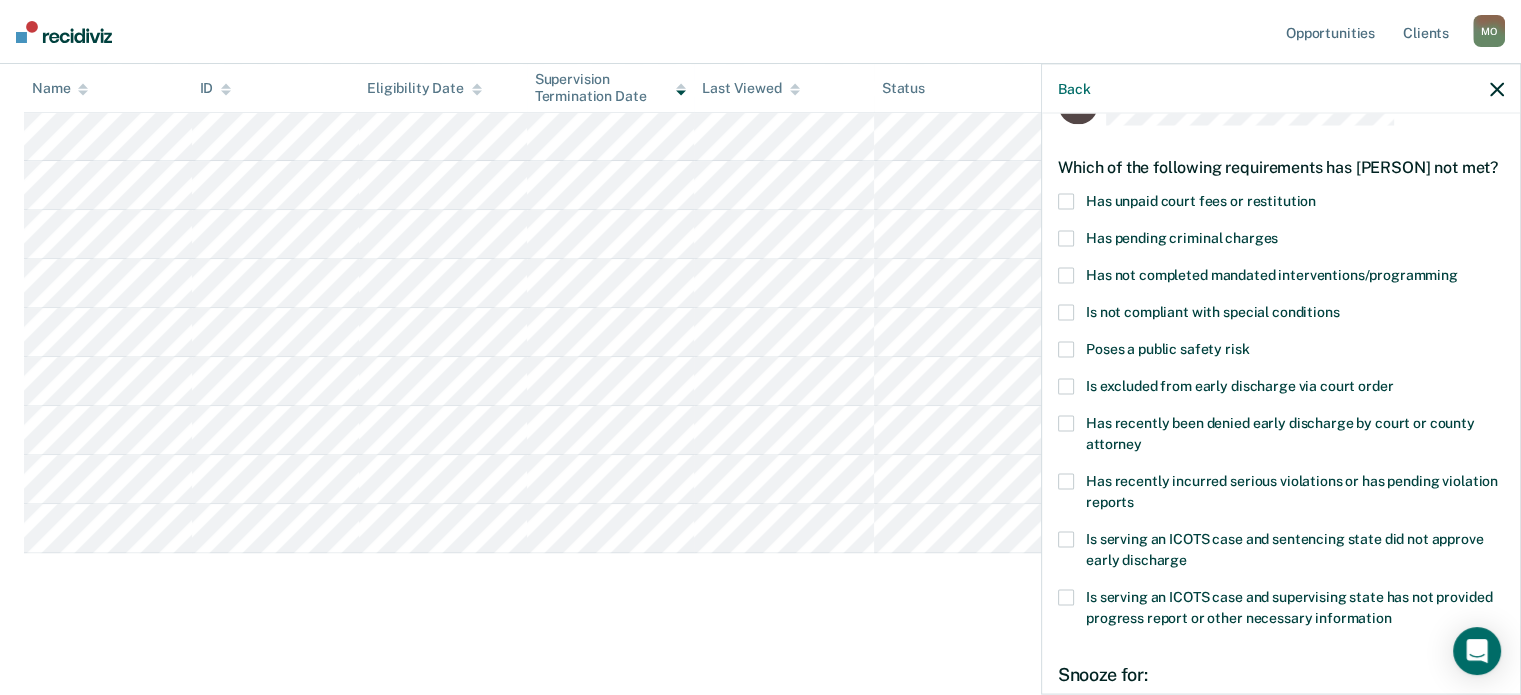 click on "Which of the following requirements has [PERSON] not met?" at bounding box center (1281, 167) 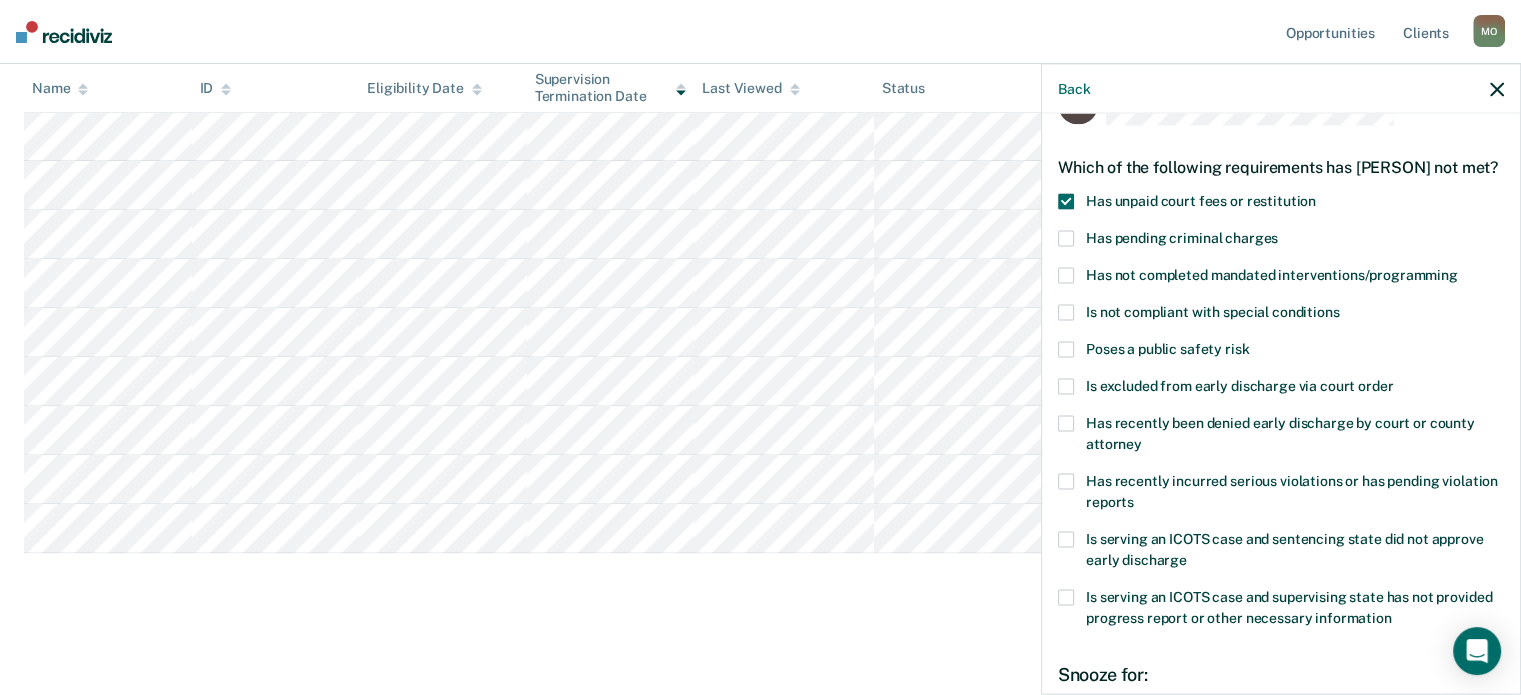 scroll, scrollTop: 307, scrollLeft: 0, axis: vertical 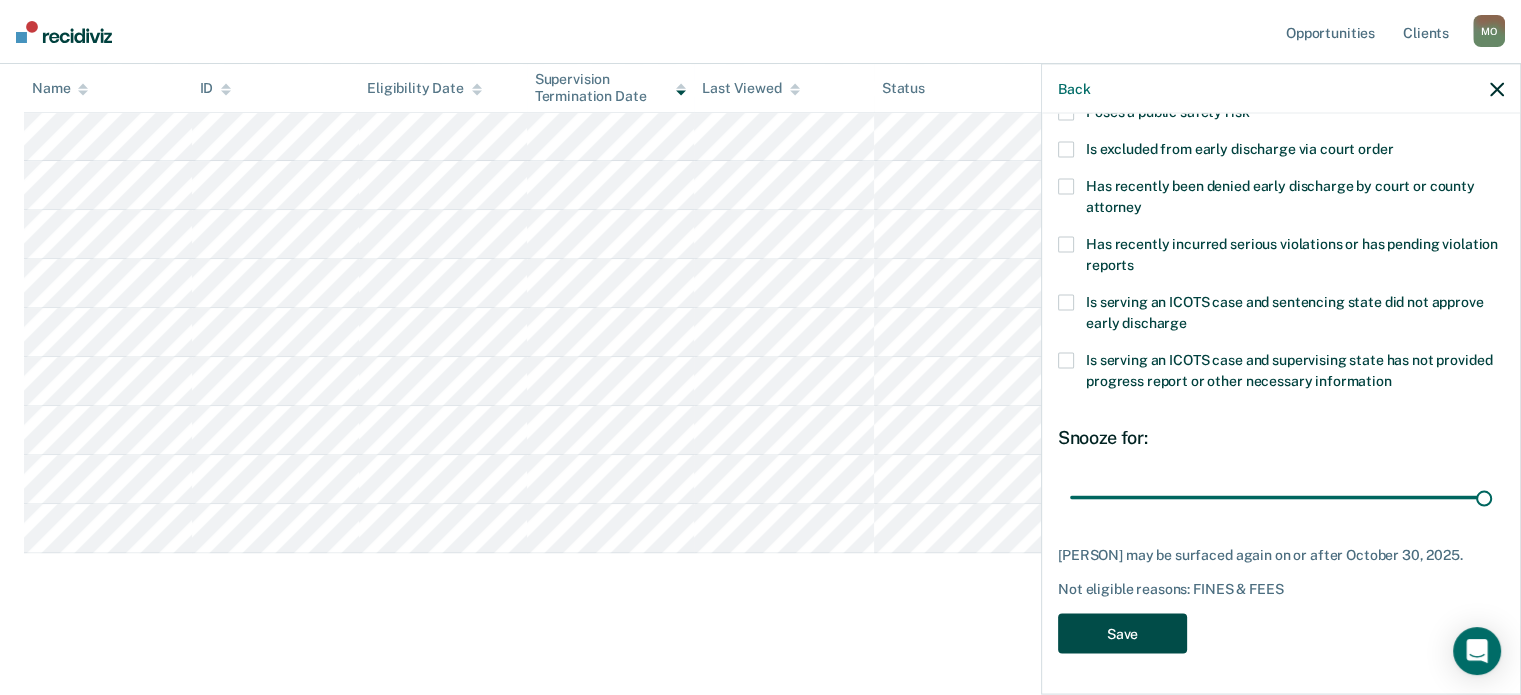 click on "Save" at bounding box center (1122, 633) 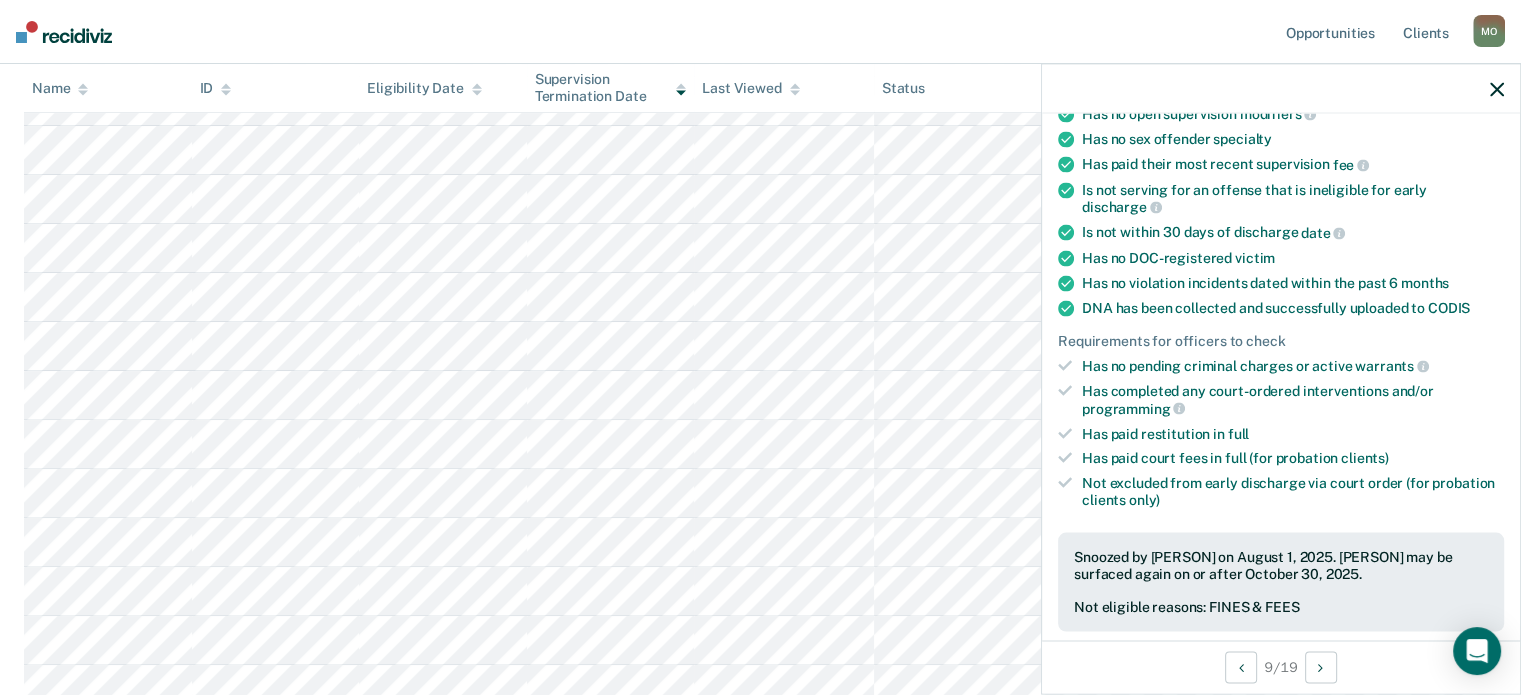 scroll, scrollTop: 551, scrollLeft: 0, axis: vertical 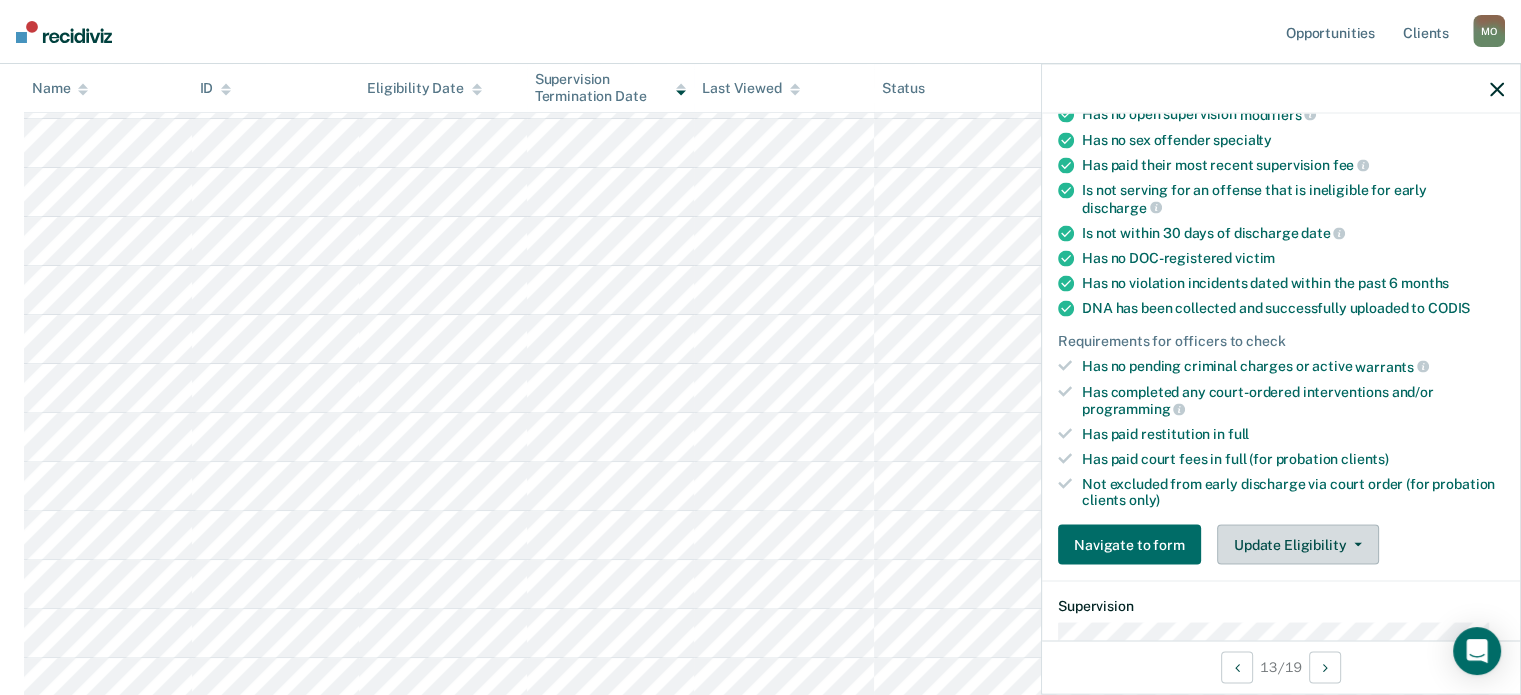 click on "Update Eligibility" at bounding box center [1298, 545] 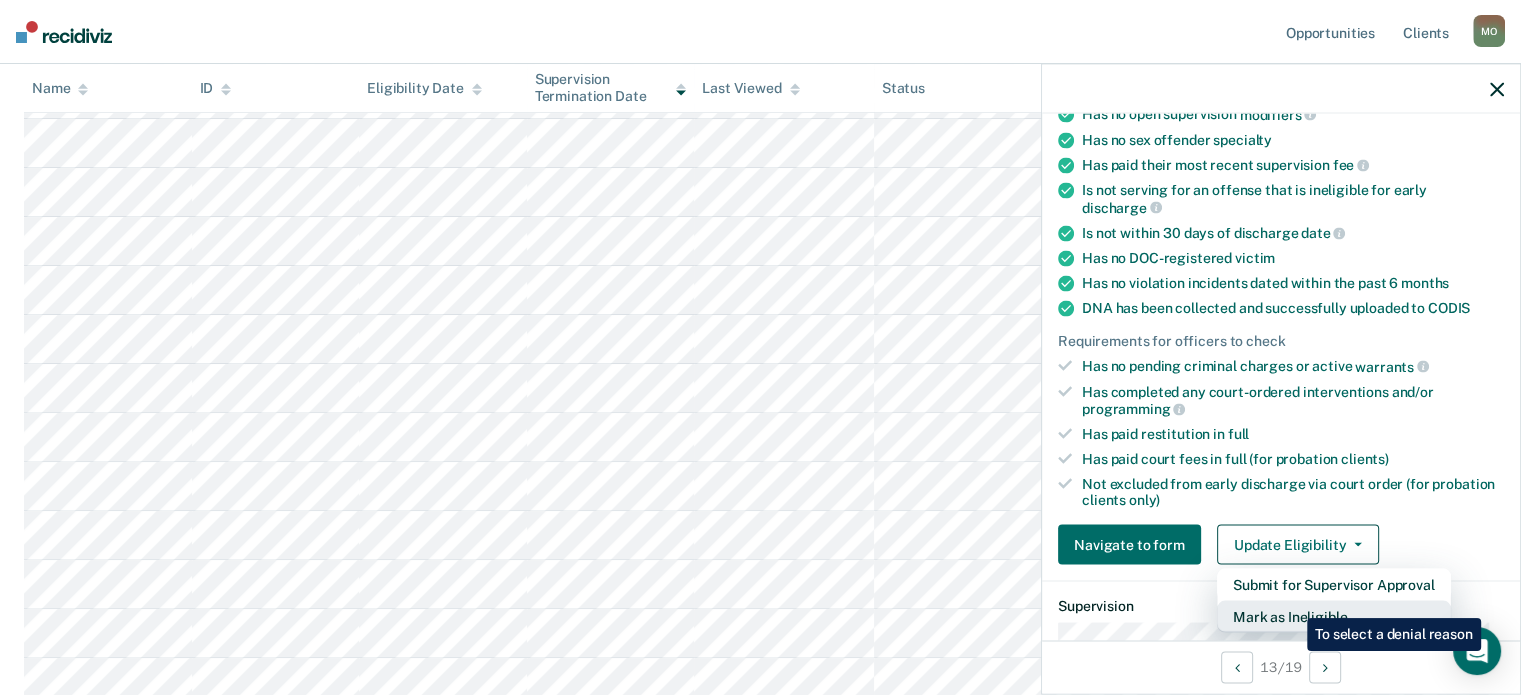 click on "Mark as Ineligible" at bounding box center (1334, 617) 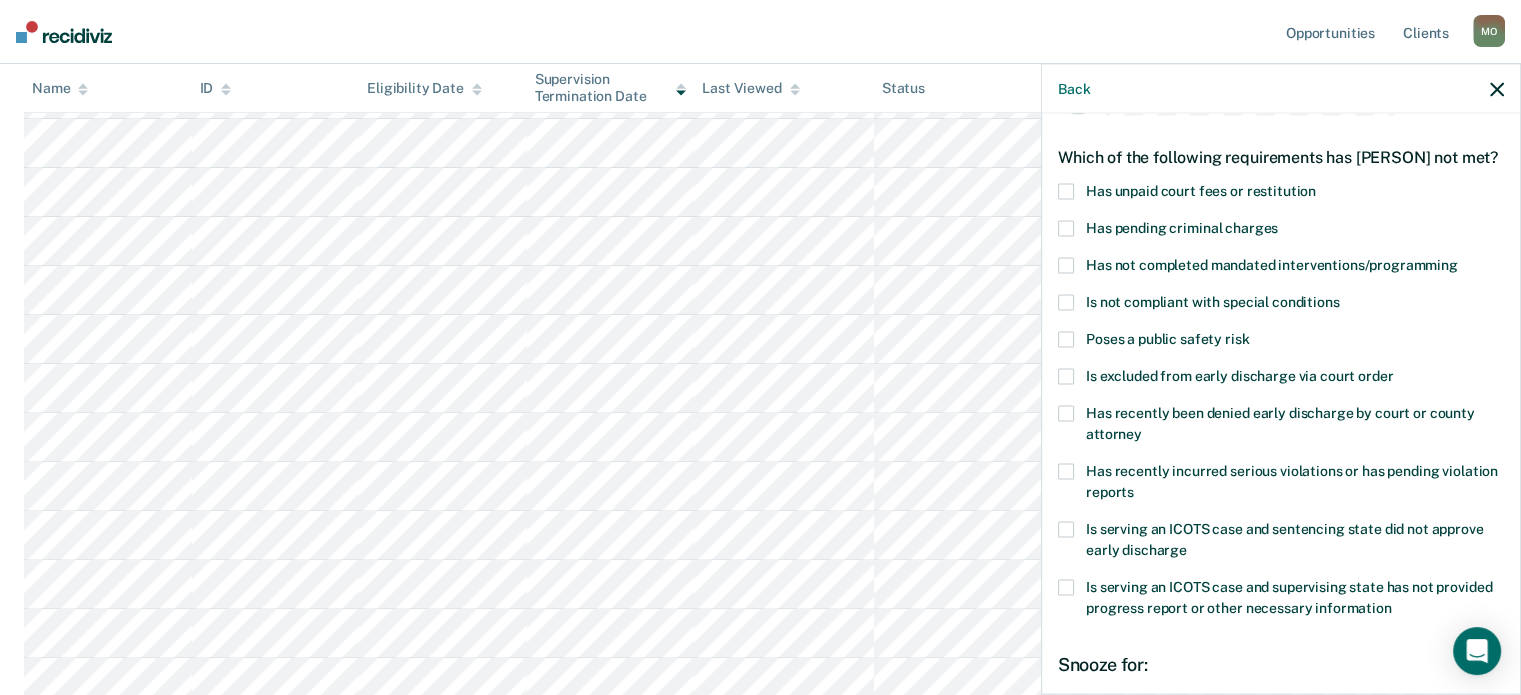 scroll, scrollTop: 27, scrollLeft: 0, axis: vertical 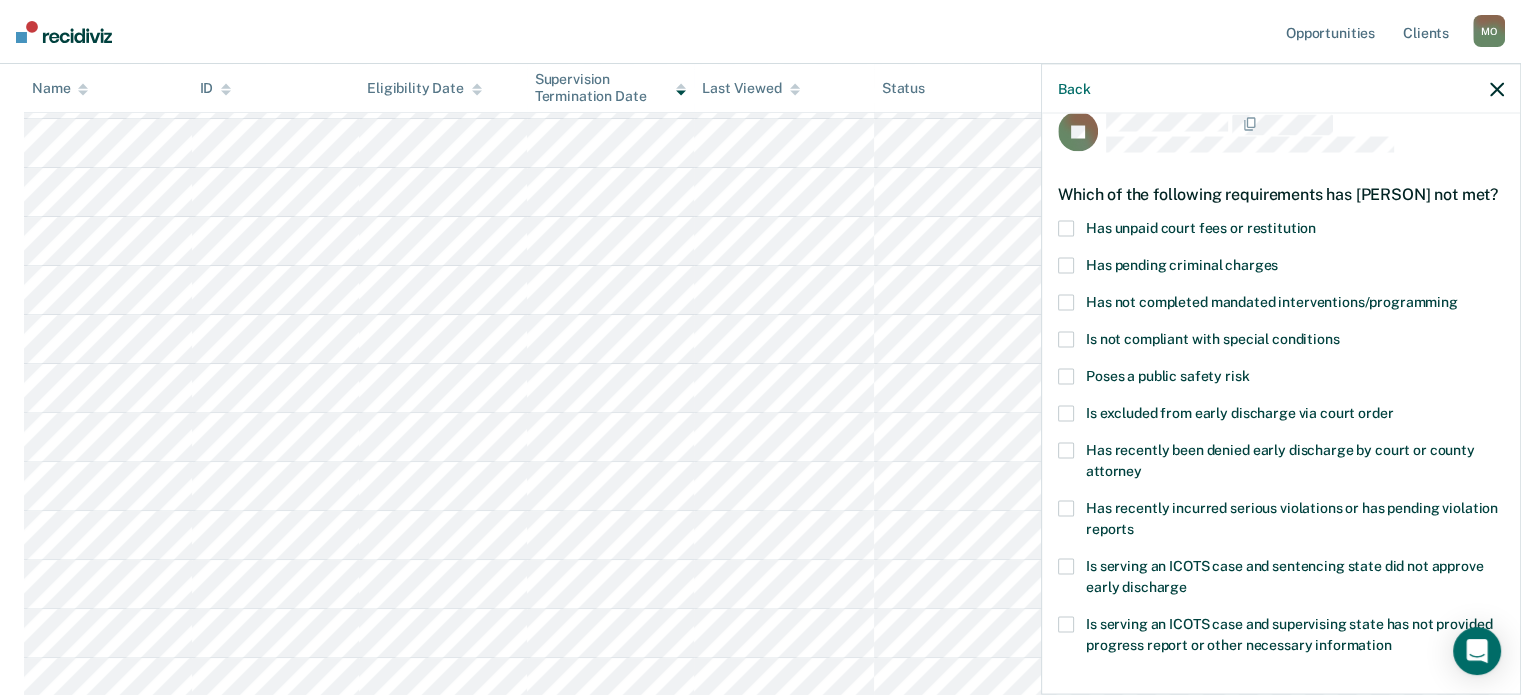 click on "Has unpaid court fees or restitution" at bounding box center [1201, 227] 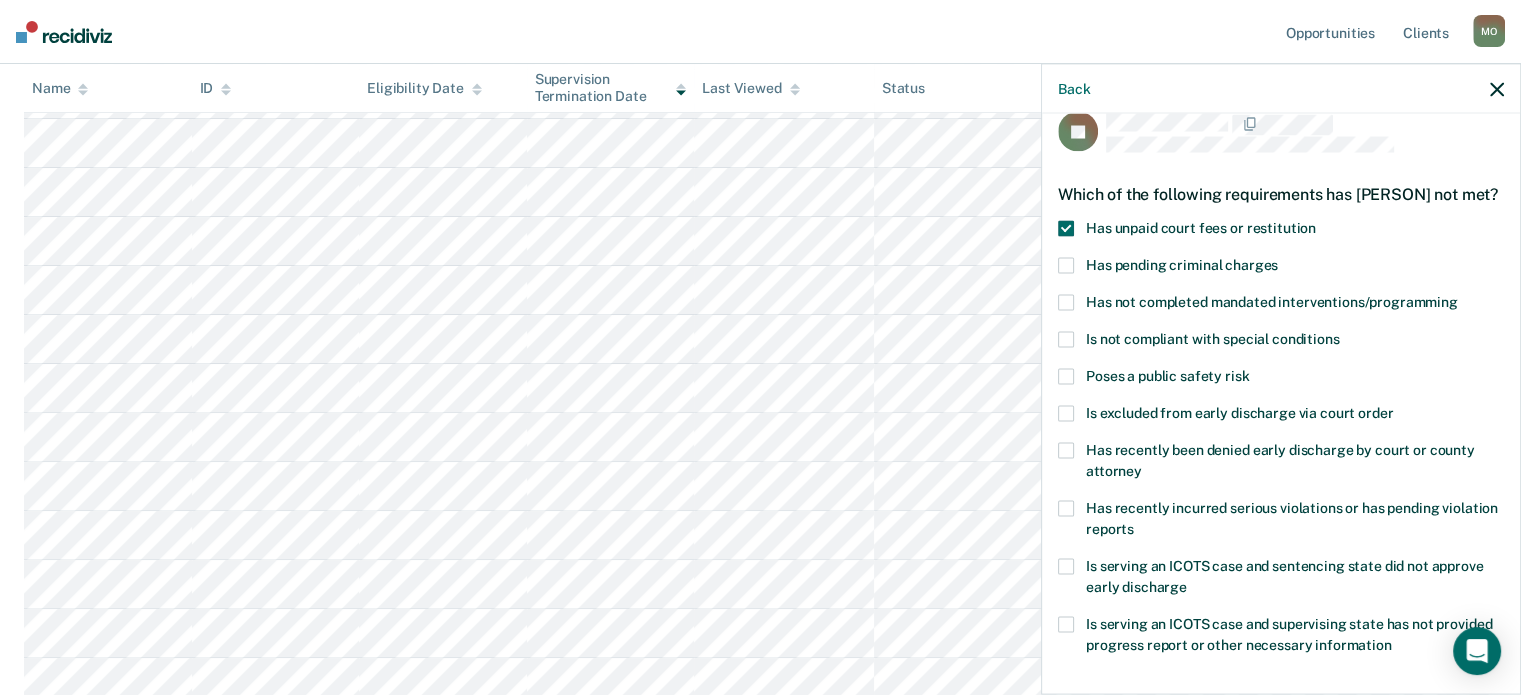 scroll, scrollTop: 705, scrollLeft: 0, axis: vertical 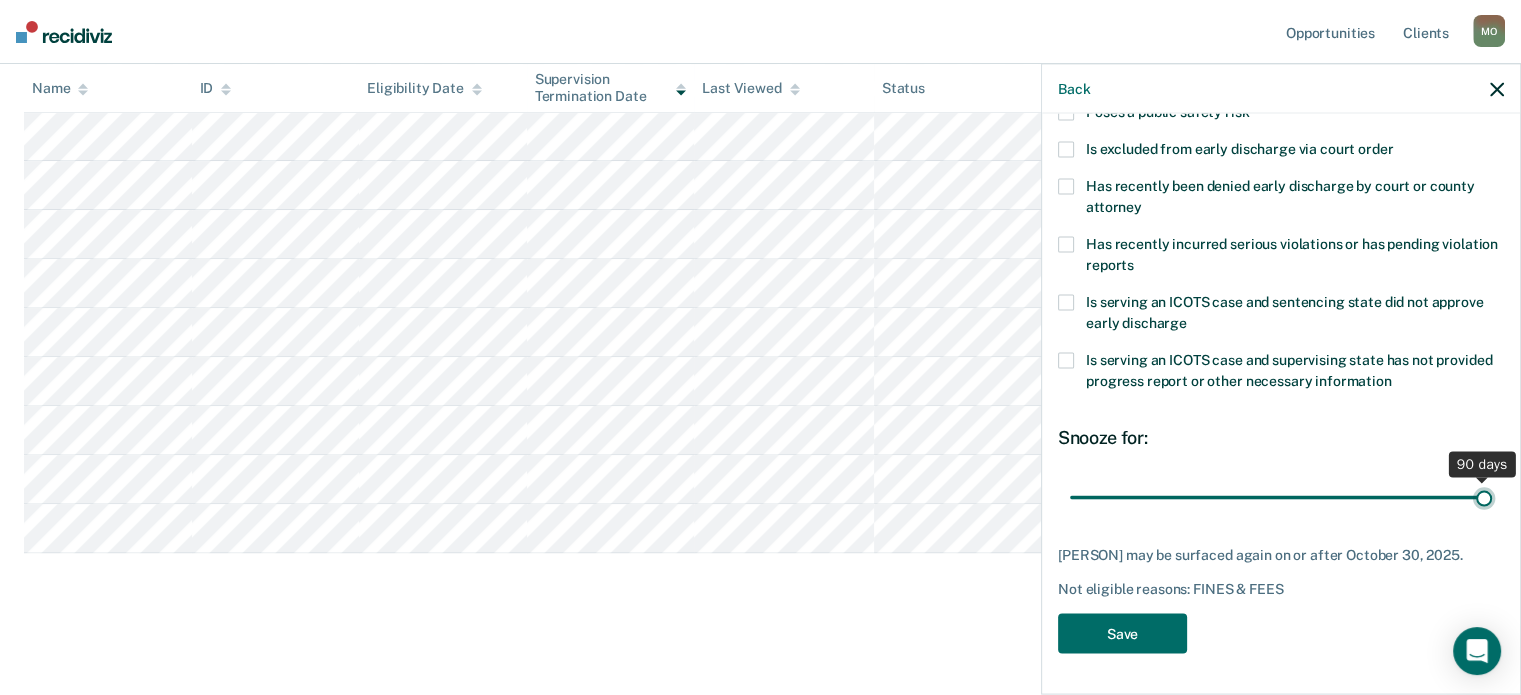 drag, startPoint x: 1206, startPoint y: 499, endPoint x: 1495, endPoint y: 473, distance: 290.1672 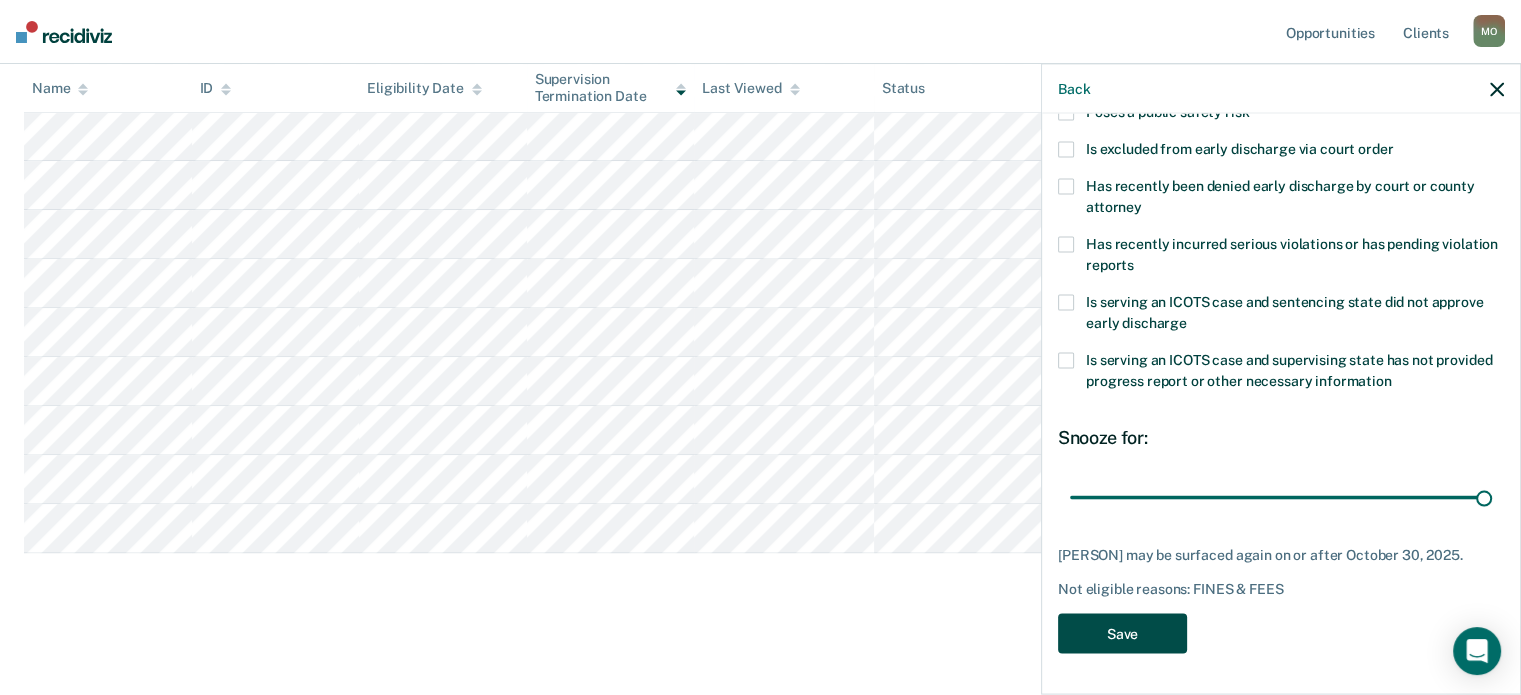 click on "Save" at bounding box center (1122, 633) 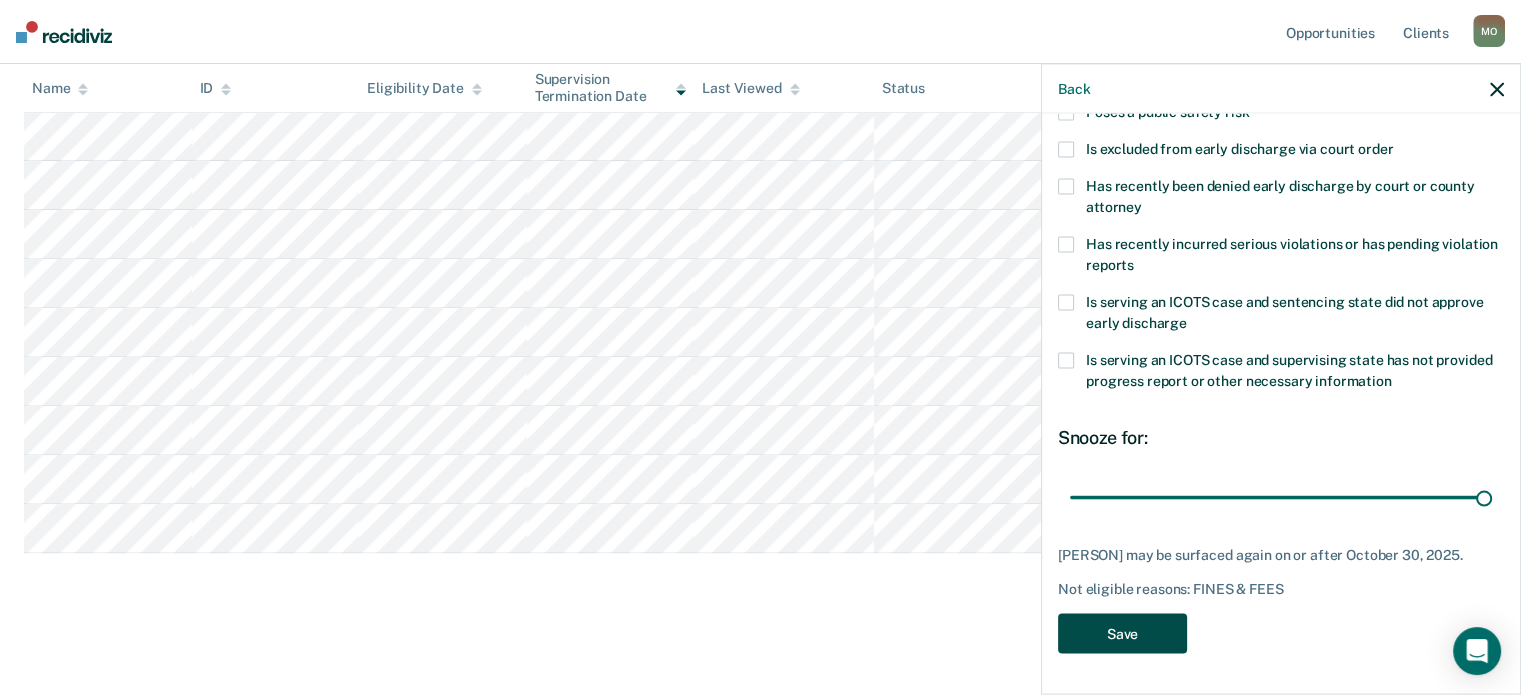 scroll, scrollTop: 117, scrollLeft: 0, axis: vertical 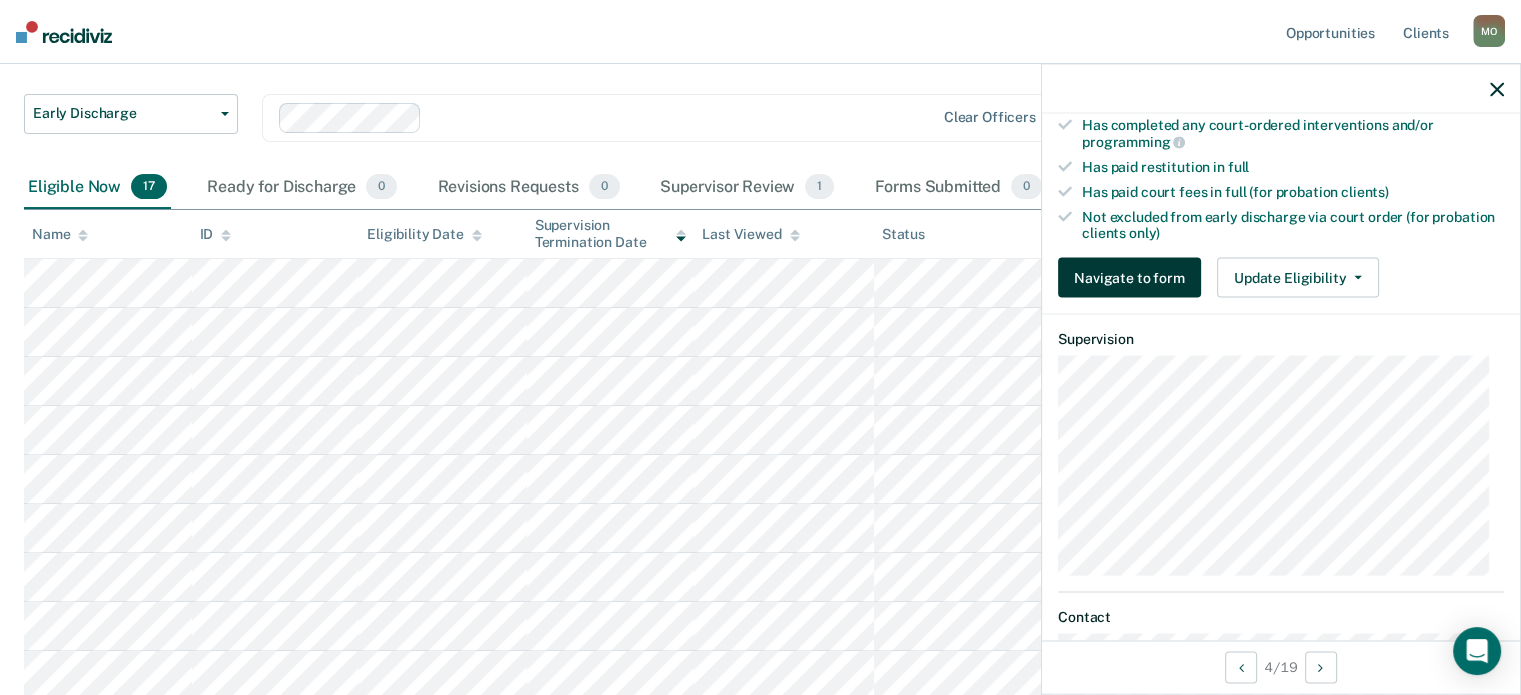 click on "Navigate to form" at bounding box center [1129, 278] 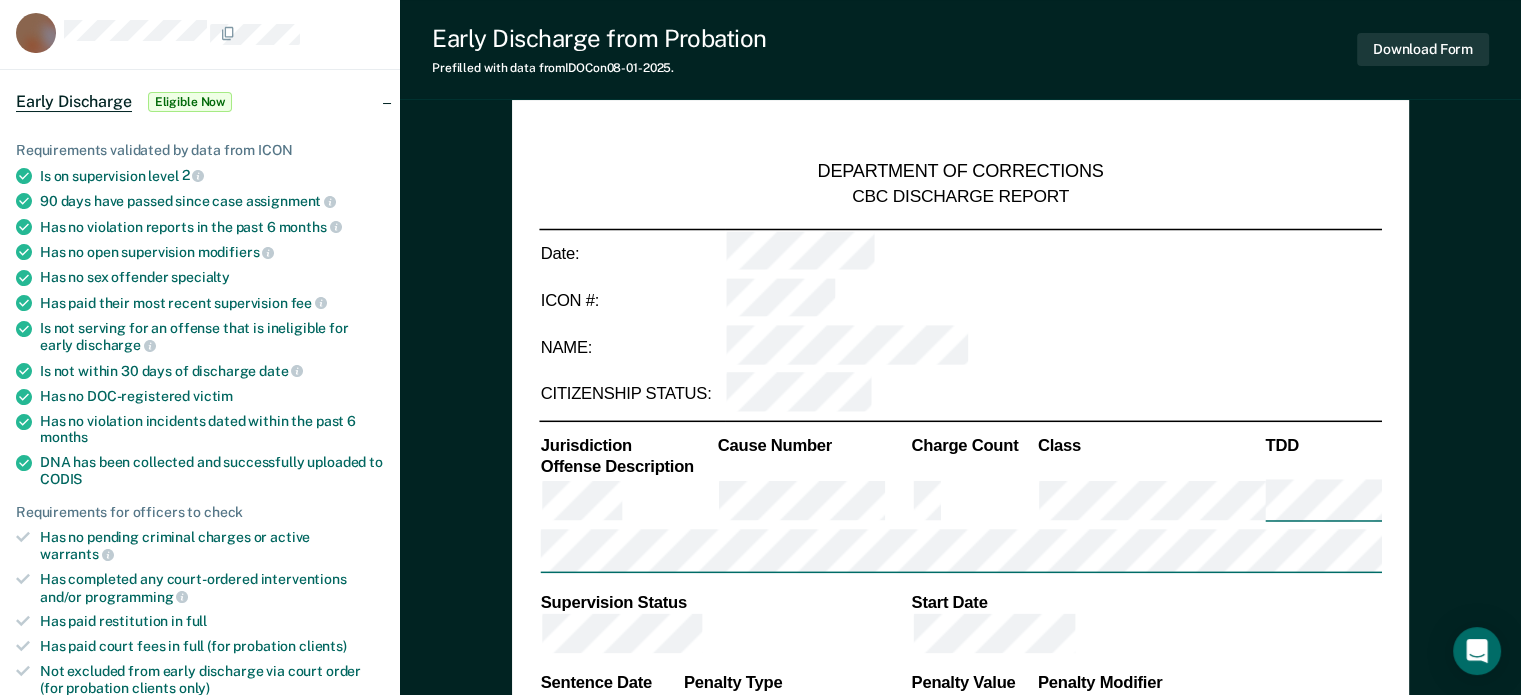 scroll, scrollTop: 0, scrollLeft: 0, axis: both 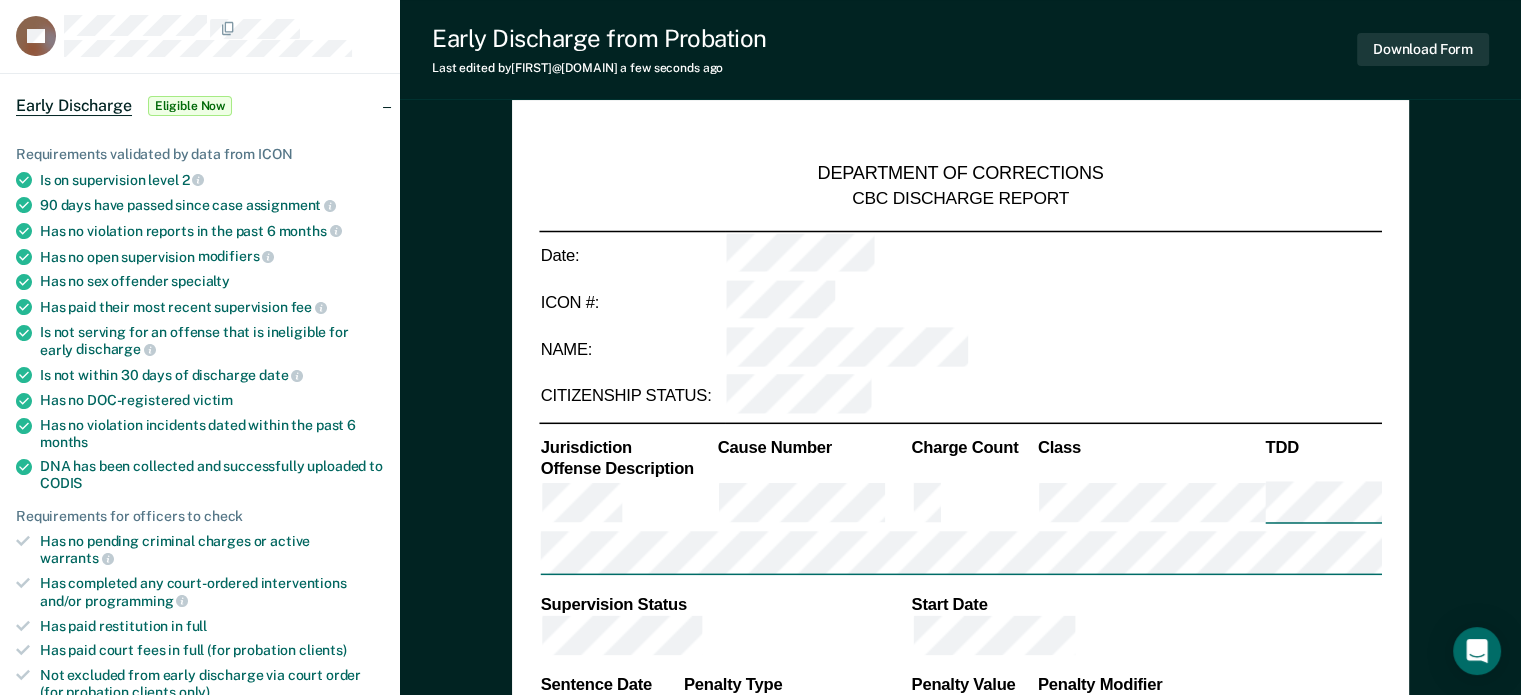 type on "x" 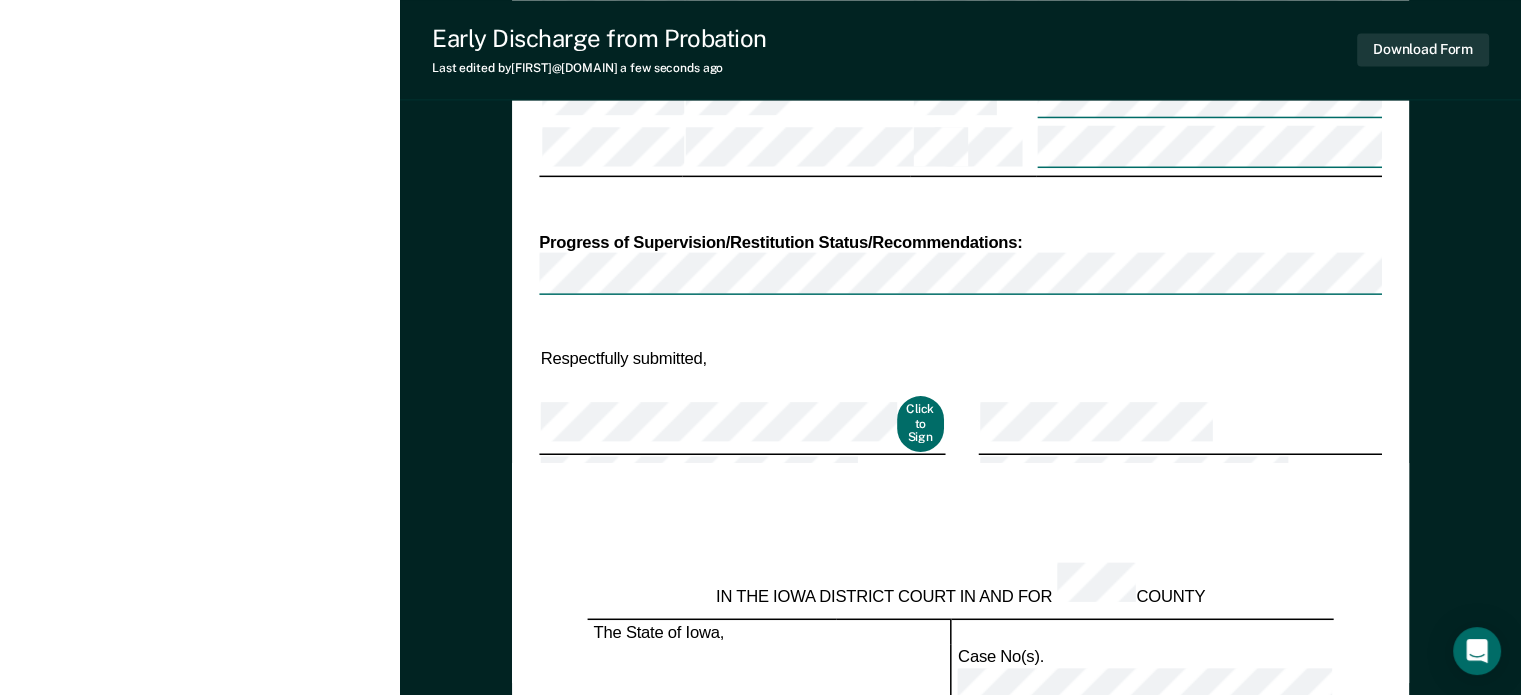 scroll, scrollTop: 2882, scrollLeft: 0, axis: vertical 